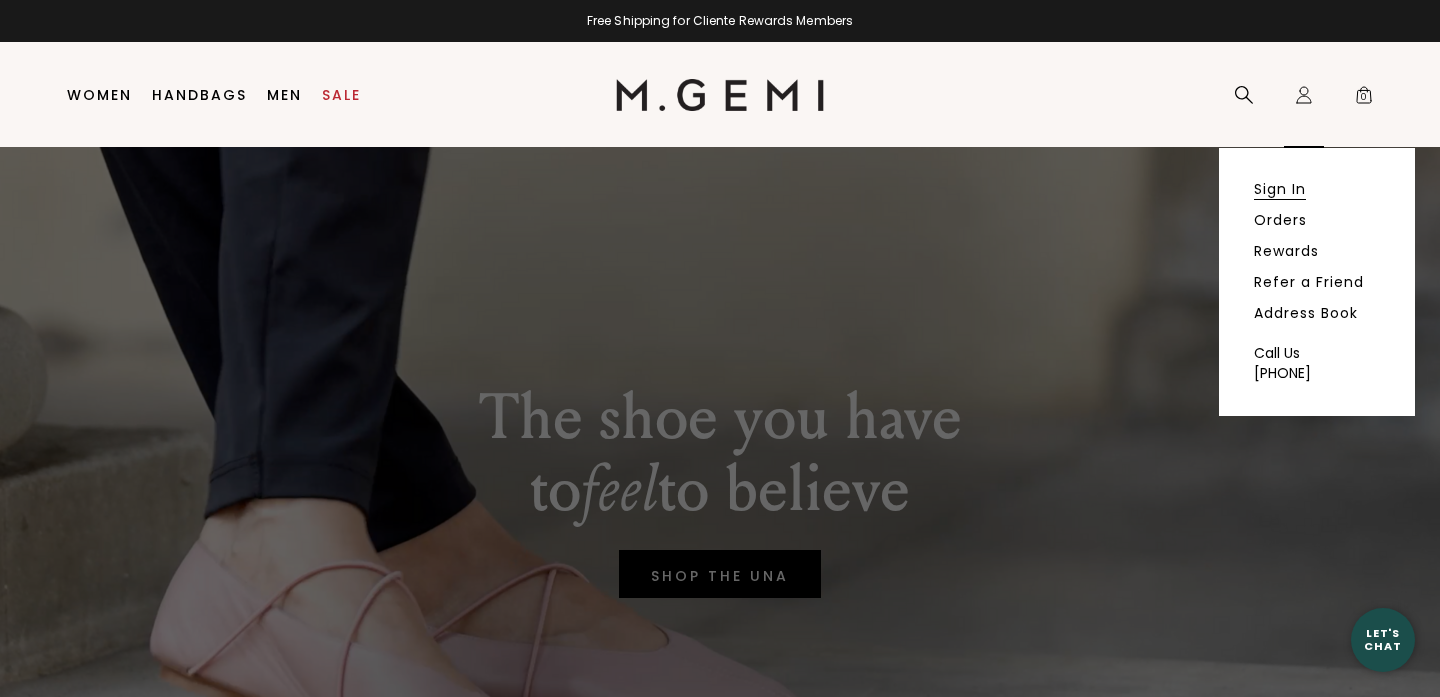 click on "Sign In" at bounding box center (1280, 189) 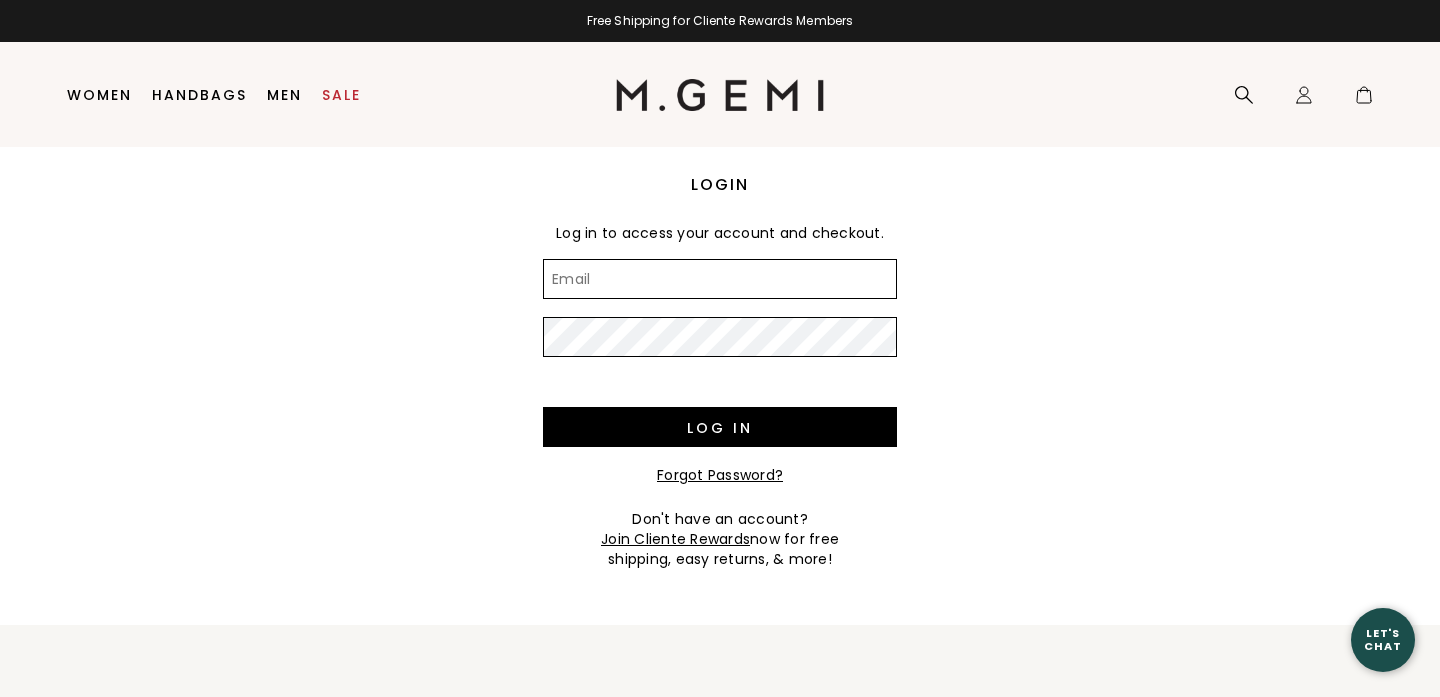 click on "Email" at bounding box center (720, 279) 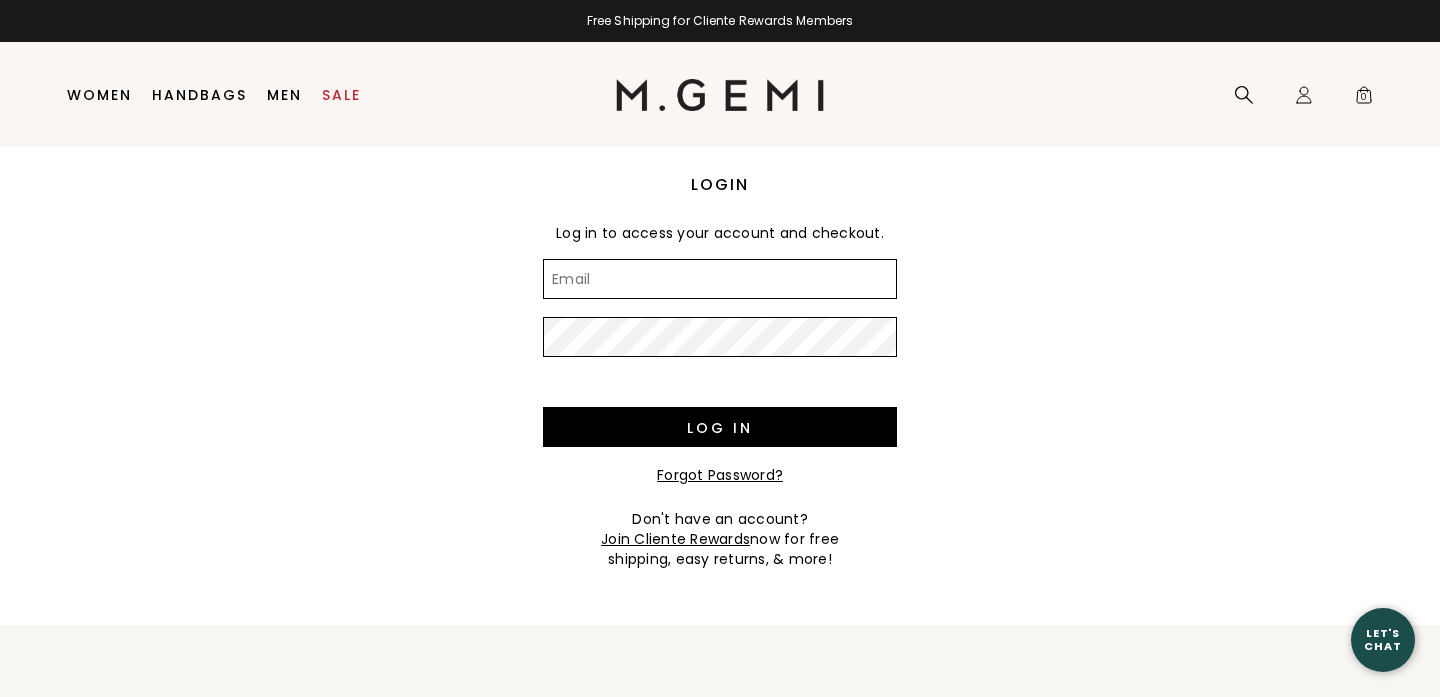 scroll, scrollTop: 0, scrollLeft: 0, axis: both 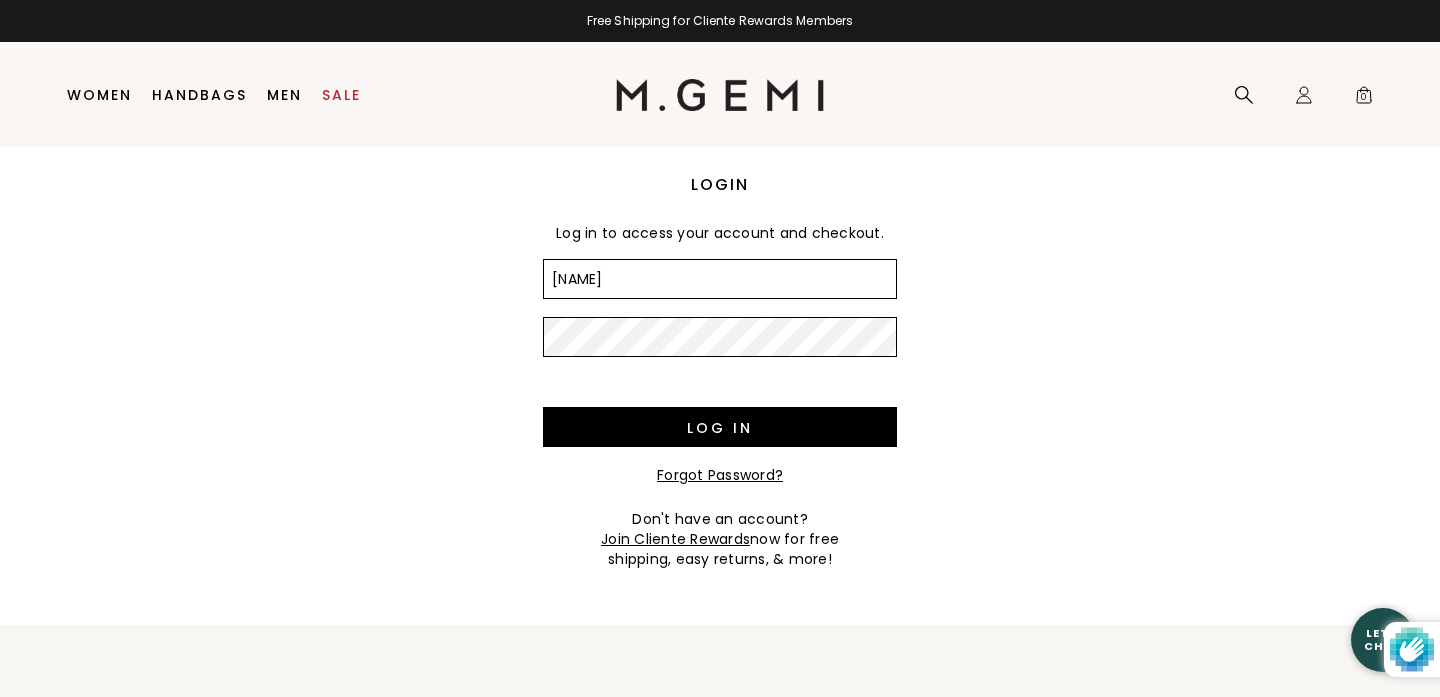 type on "carolann" 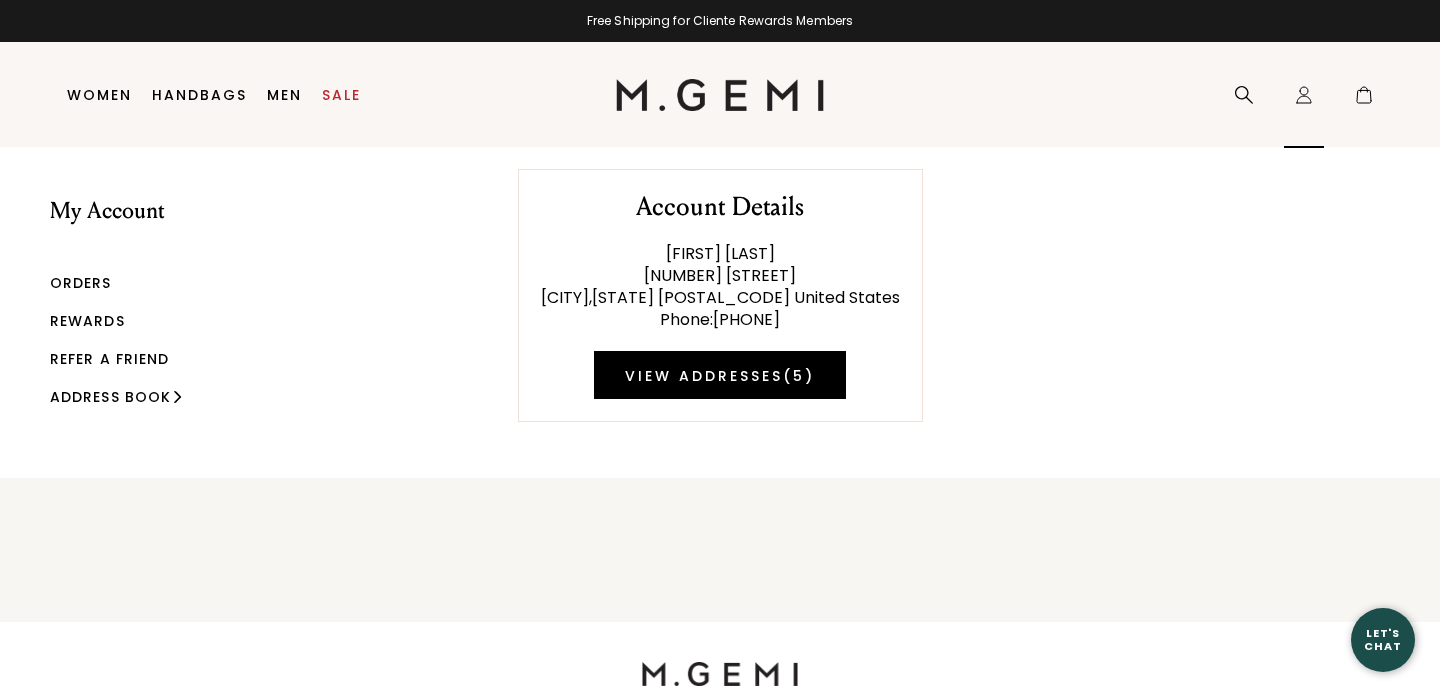 scroll, scrollTop: 0, scrollLeft: 0, axis: both 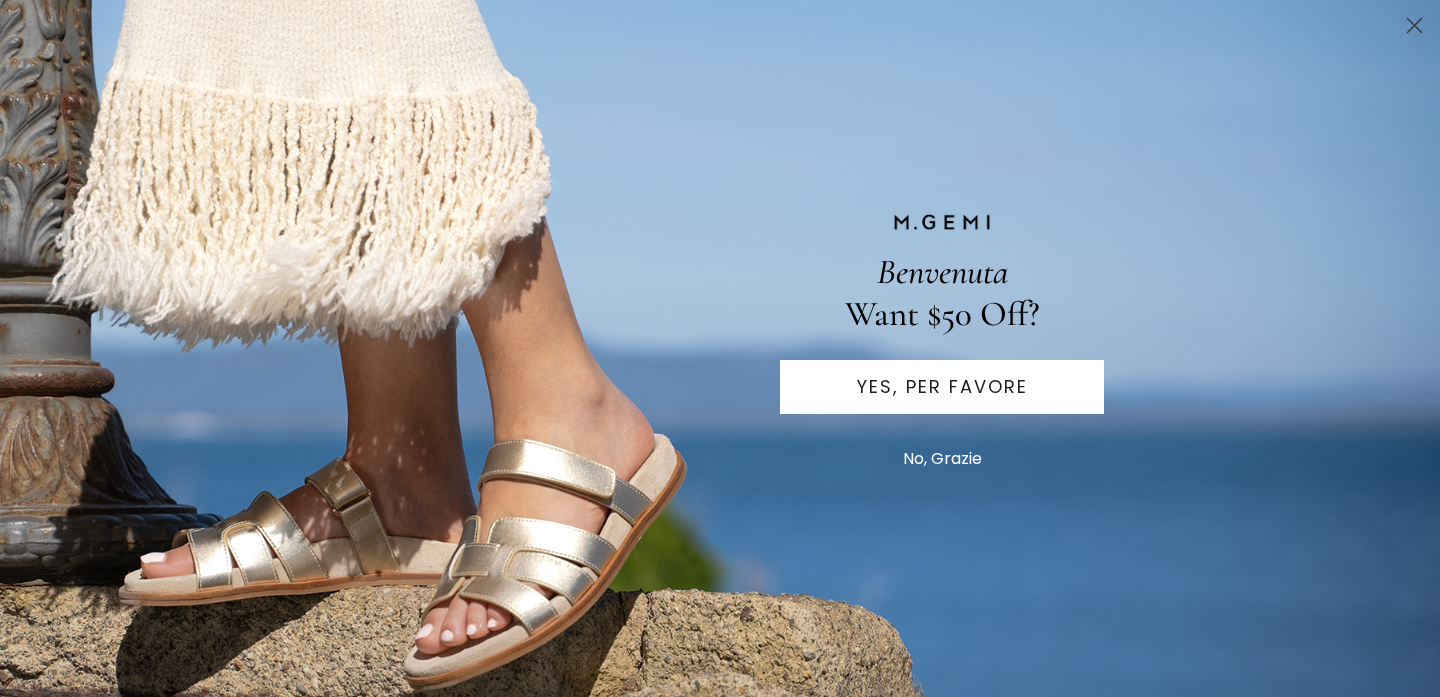 click on "No, Grazie" at bounding box center [942, 459] 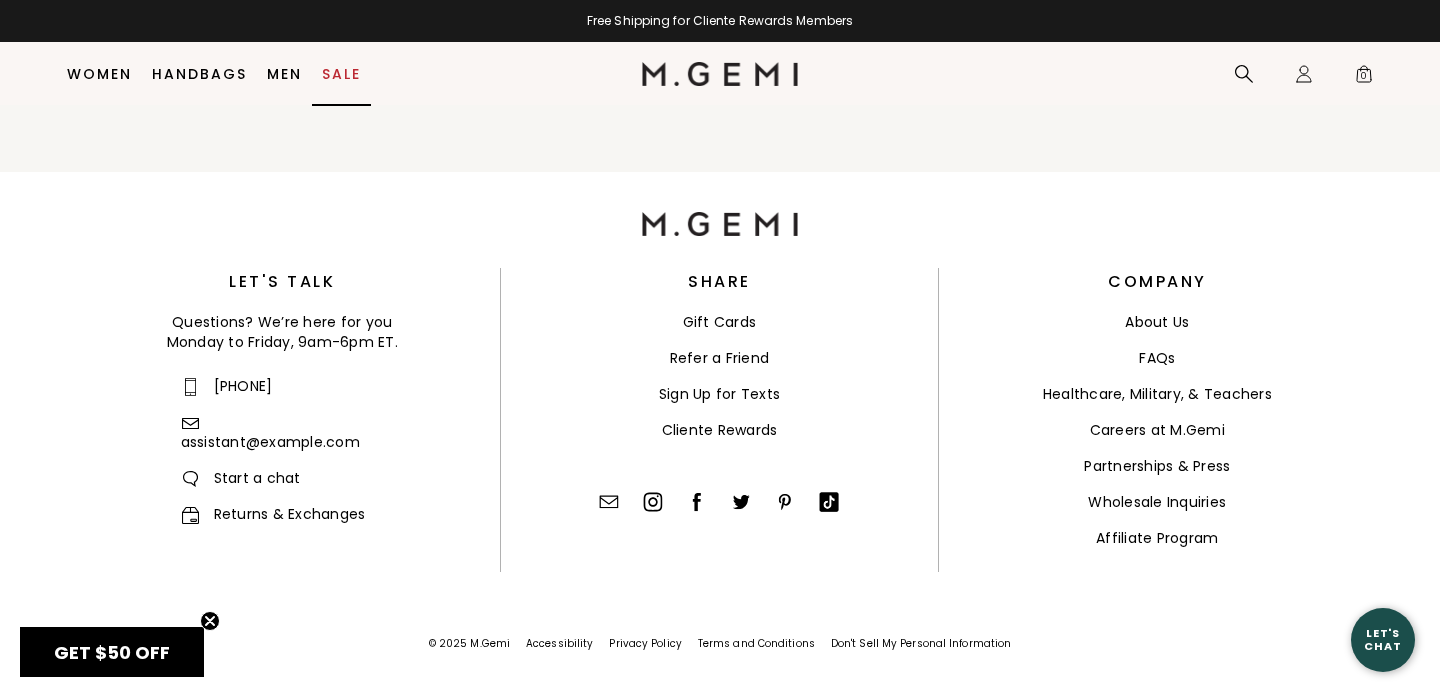 click on "Sale" at bounding box center (341, 74) 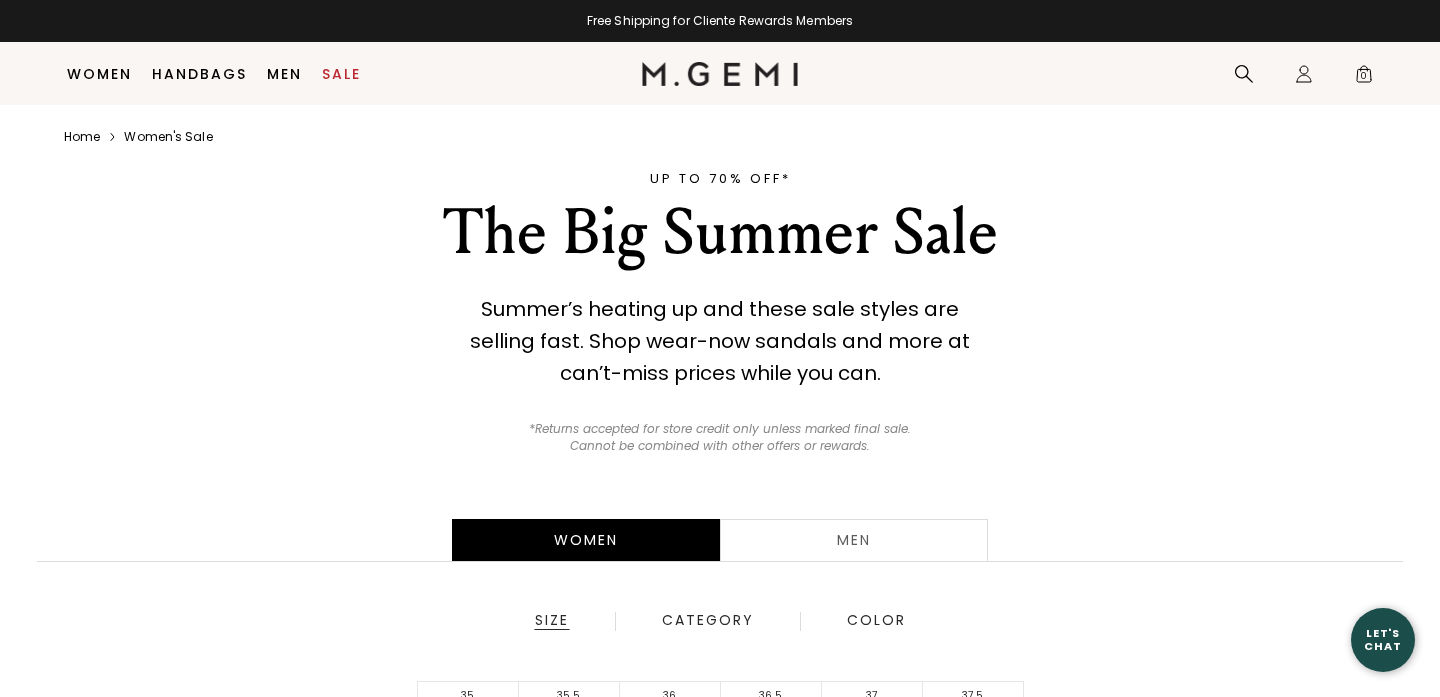 scroll, scrollTop: 210, scrollLeft: 0, axis: vertical 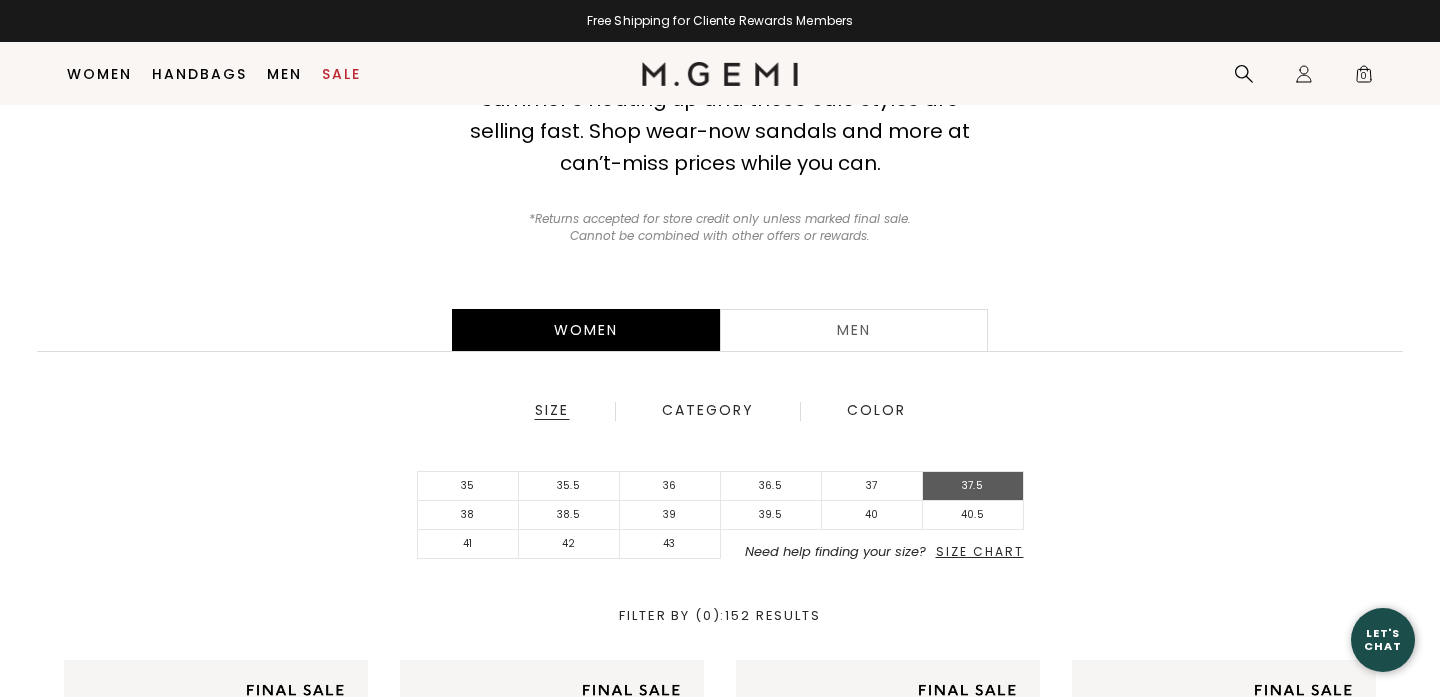 click on "37.5" at bounding box center [973, 486] 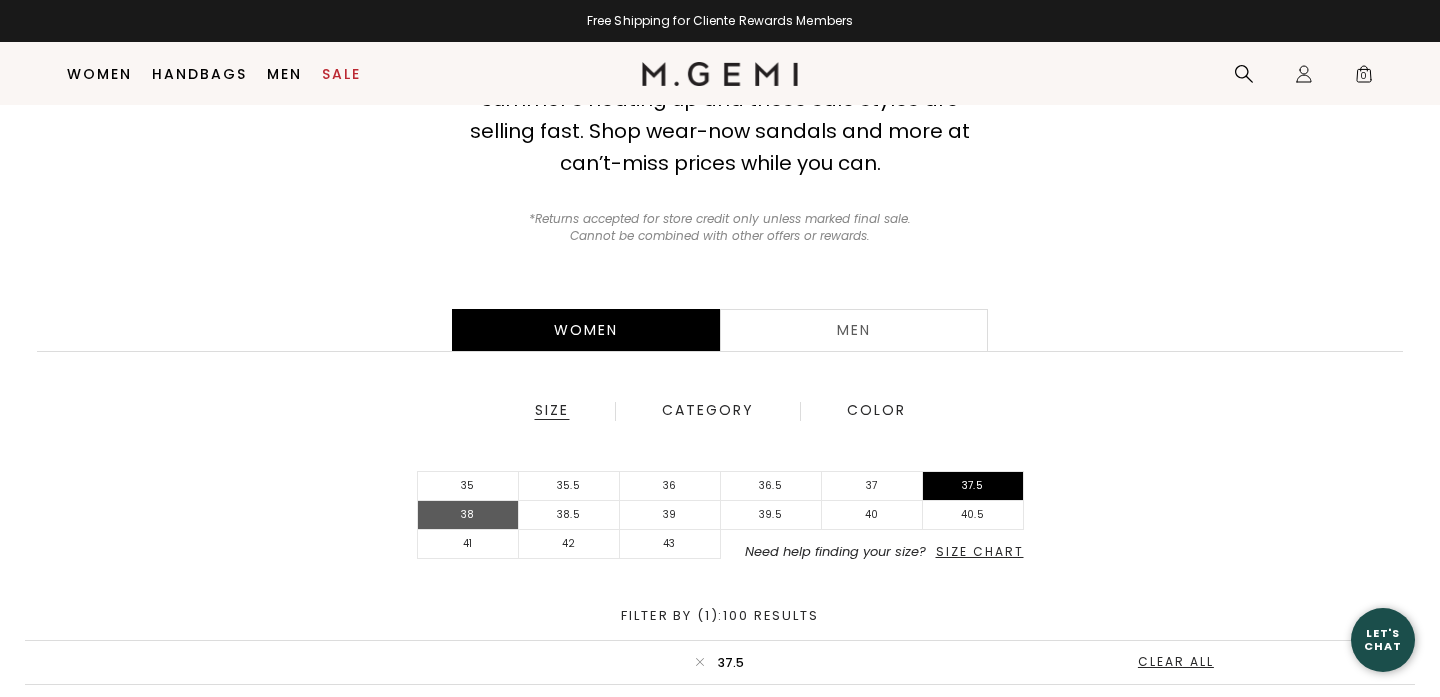 scroll, scrollTop: 0, scrollLeft: 0, axis: both 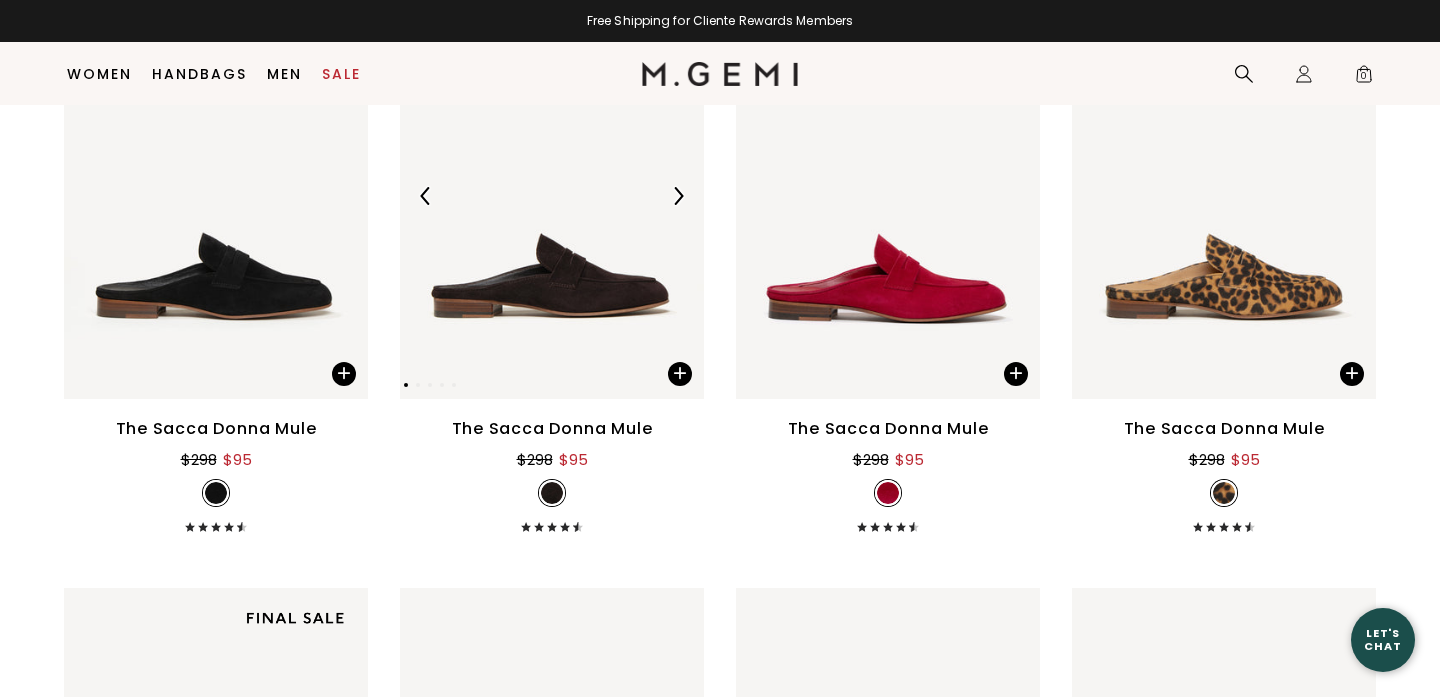 click at bounding box center [552, 195] 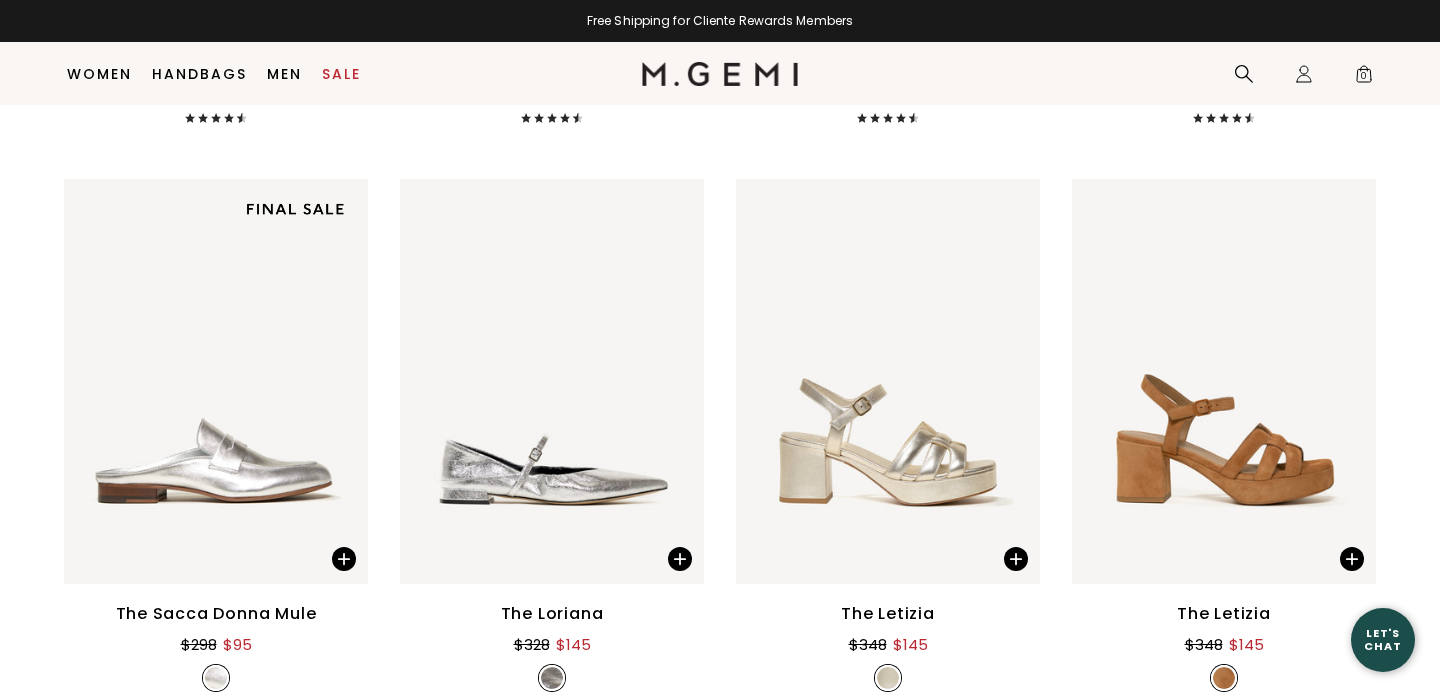scroll, scrollTop: 7889, scrollLeft: 0, axis: vertical 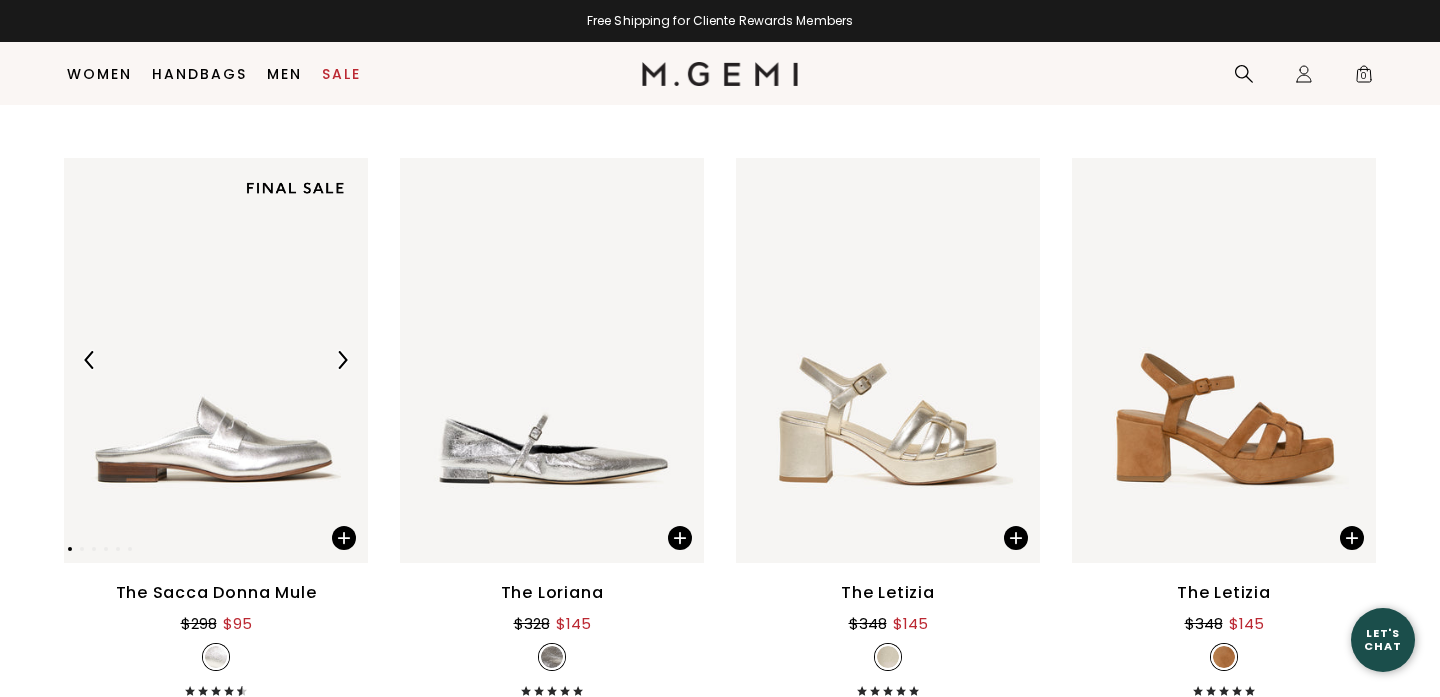 click at bounding box center [216, 360] 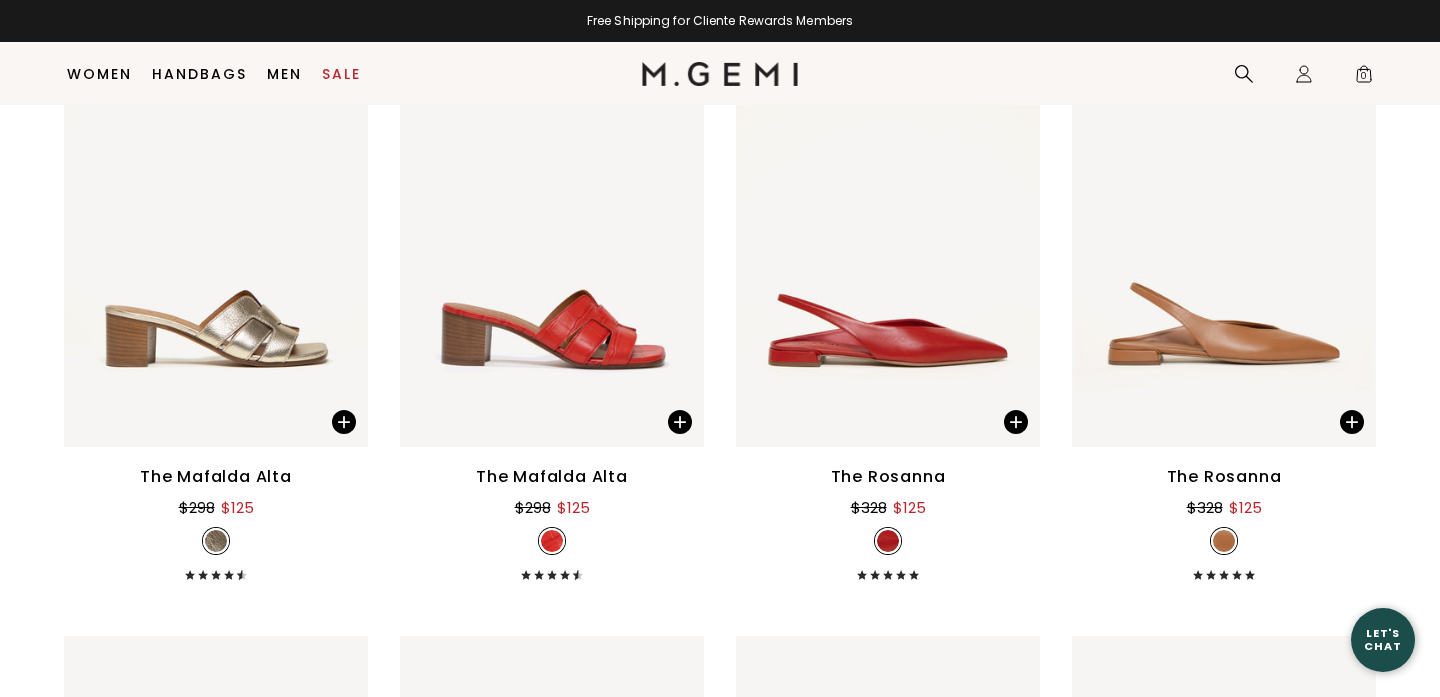 scroll, scrollTop: 9791, scrollLeft: 0, axis: vertical 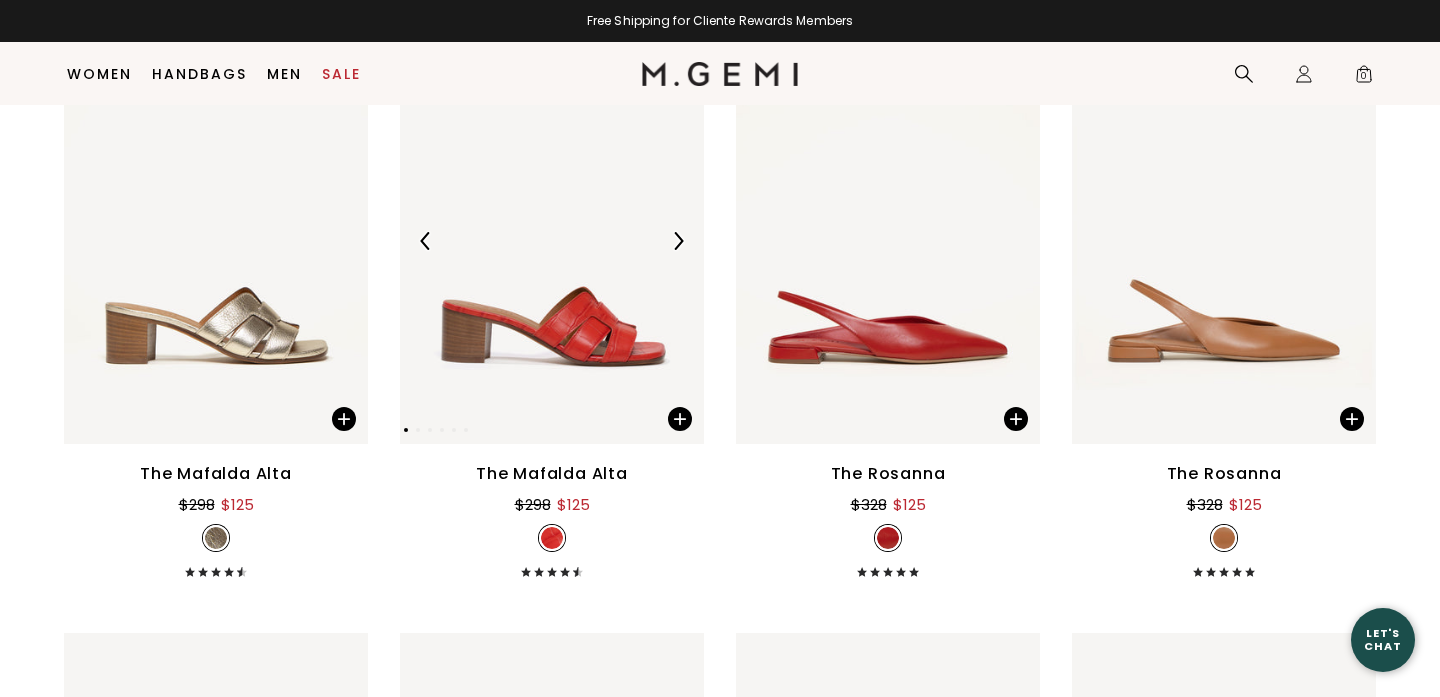 click at bounding box center [552, 241] 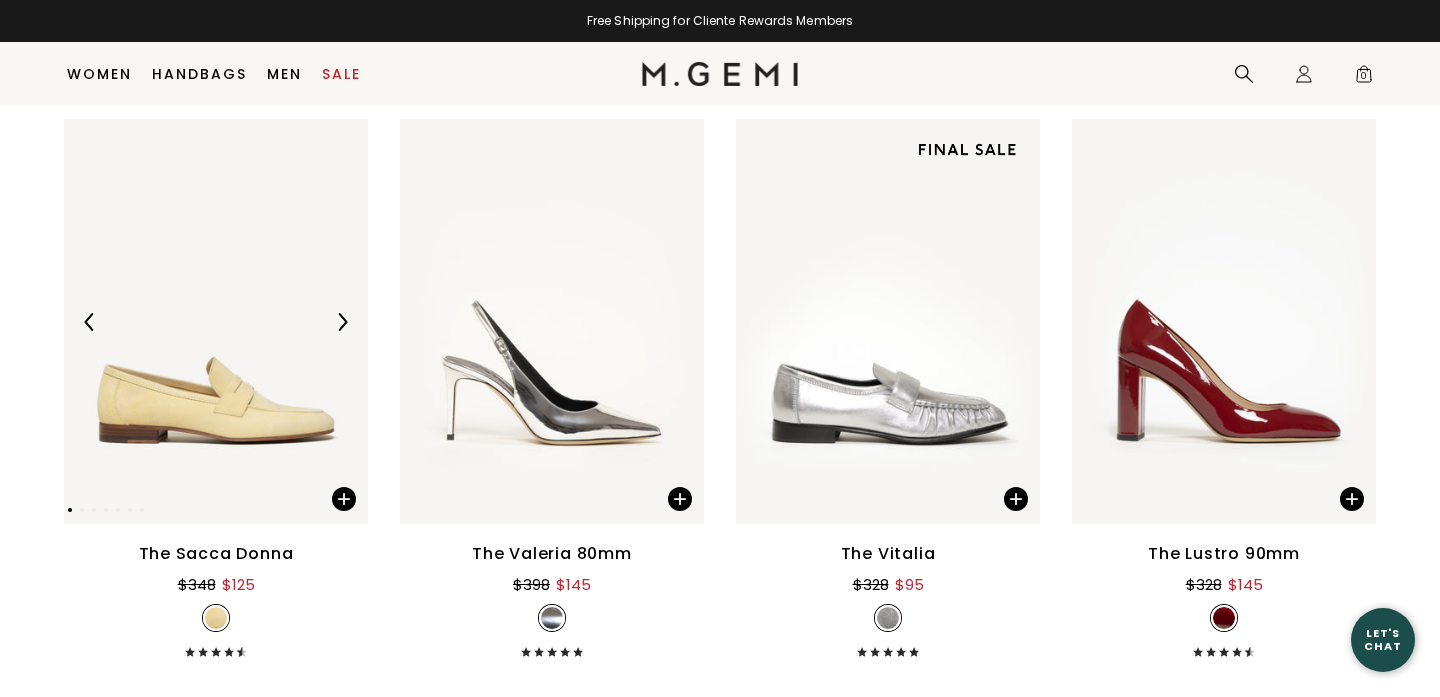 scroll, scrollTop: 16350, scrollLeft: 0, axis: vertical 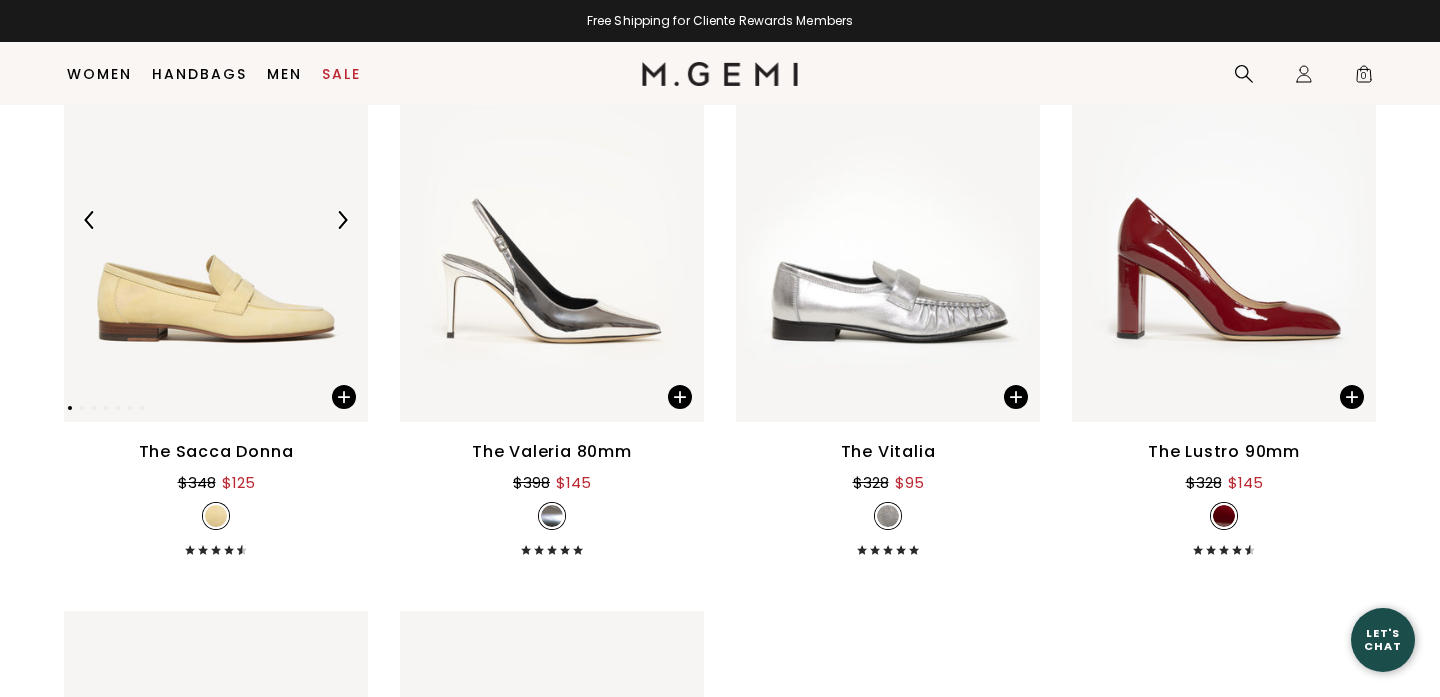click at bounding box center (216, 219) 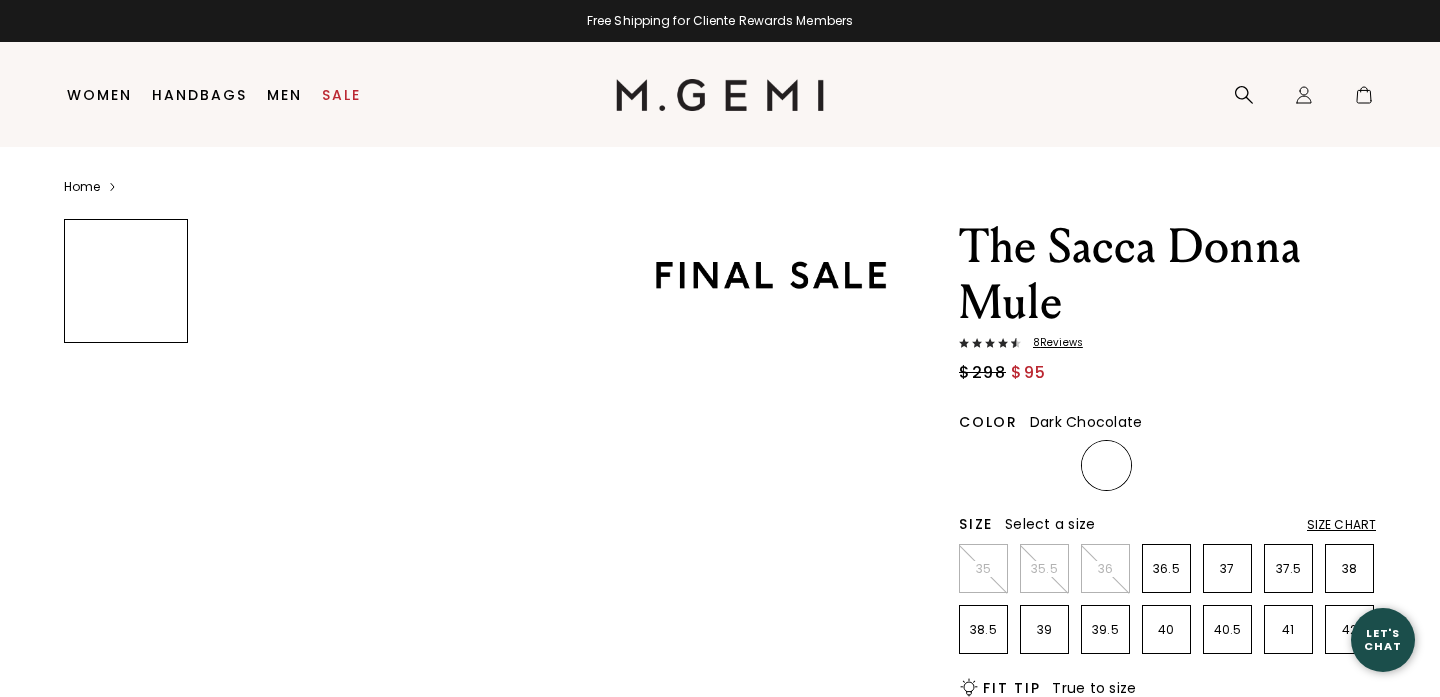 scroll, scrollTop: 0, scrollLeft: 0, axis: both 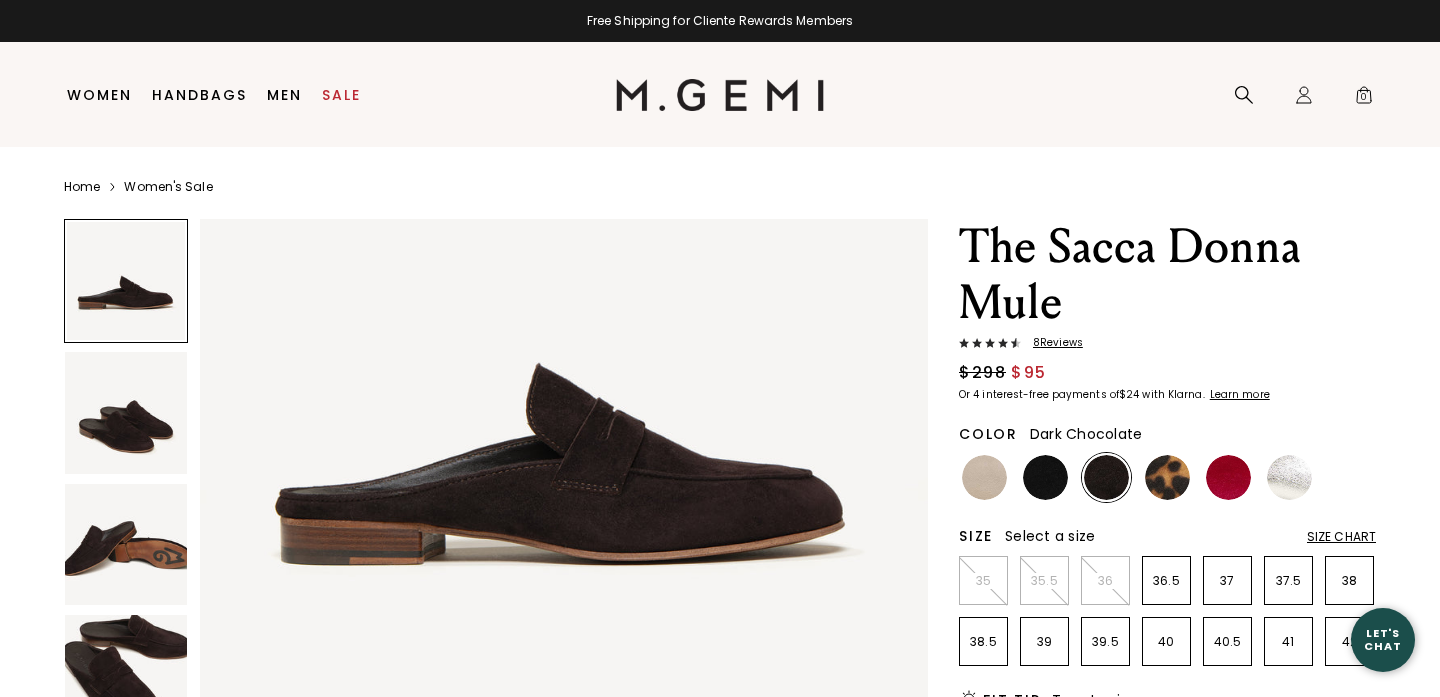 click on "8  Review s" at bounding box center (1052, 343) 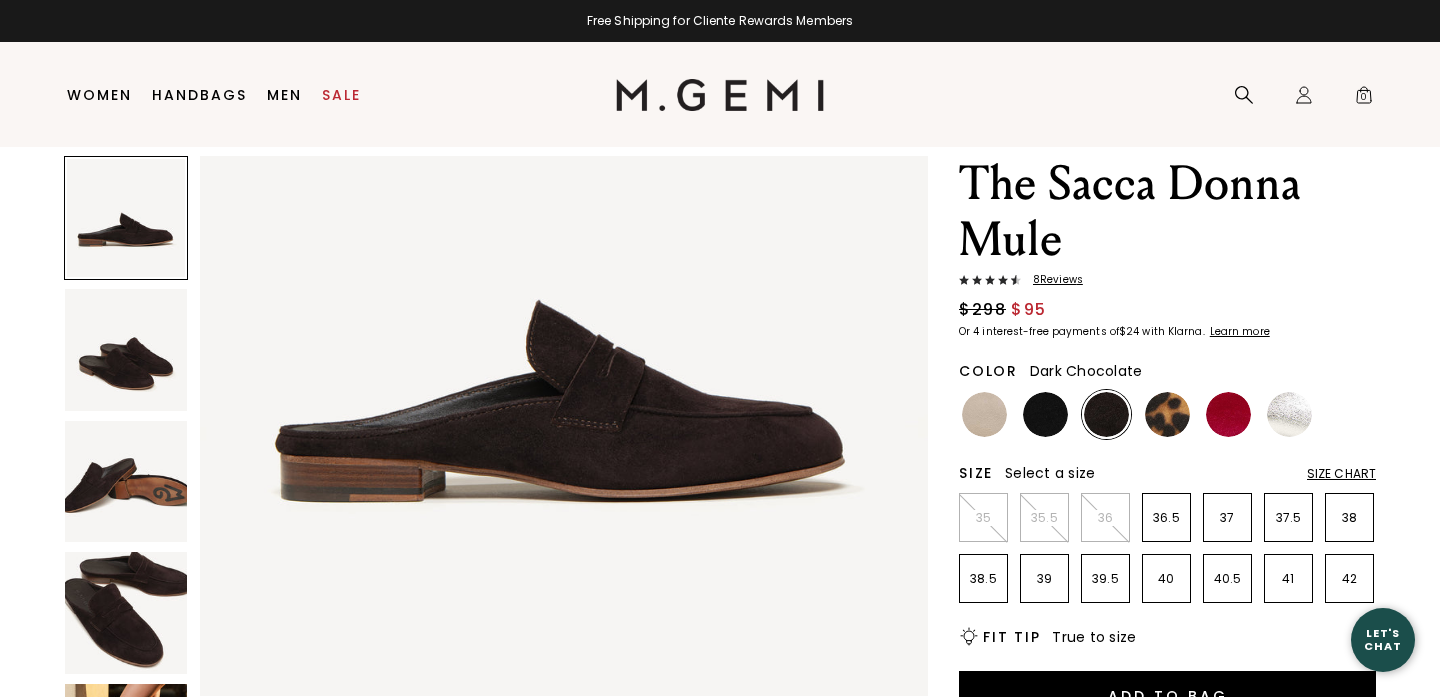 scroll, scrollTop: 0, scrollLeft: 0, axis: both 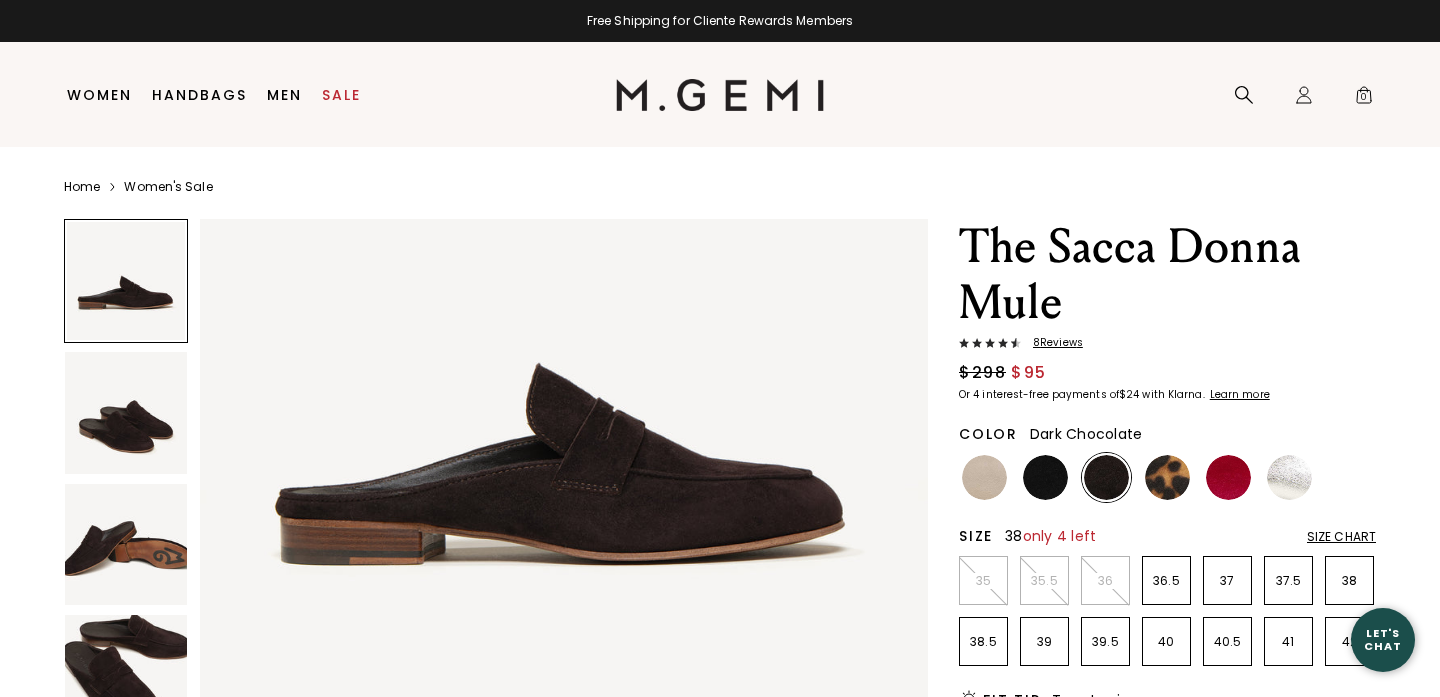 click on "38" at bounding box center (1349, 581) 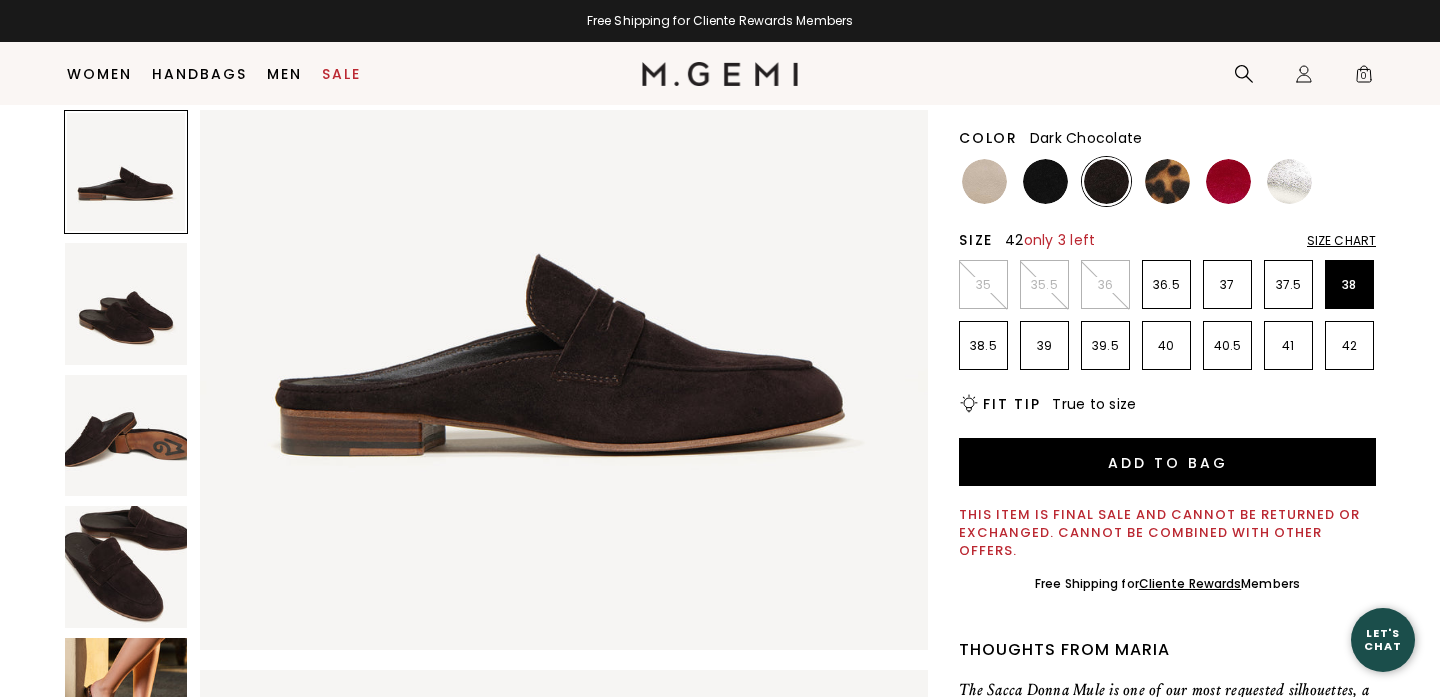 scroll, scrollTop: 266, scrollLeft: 0, axis: vertical 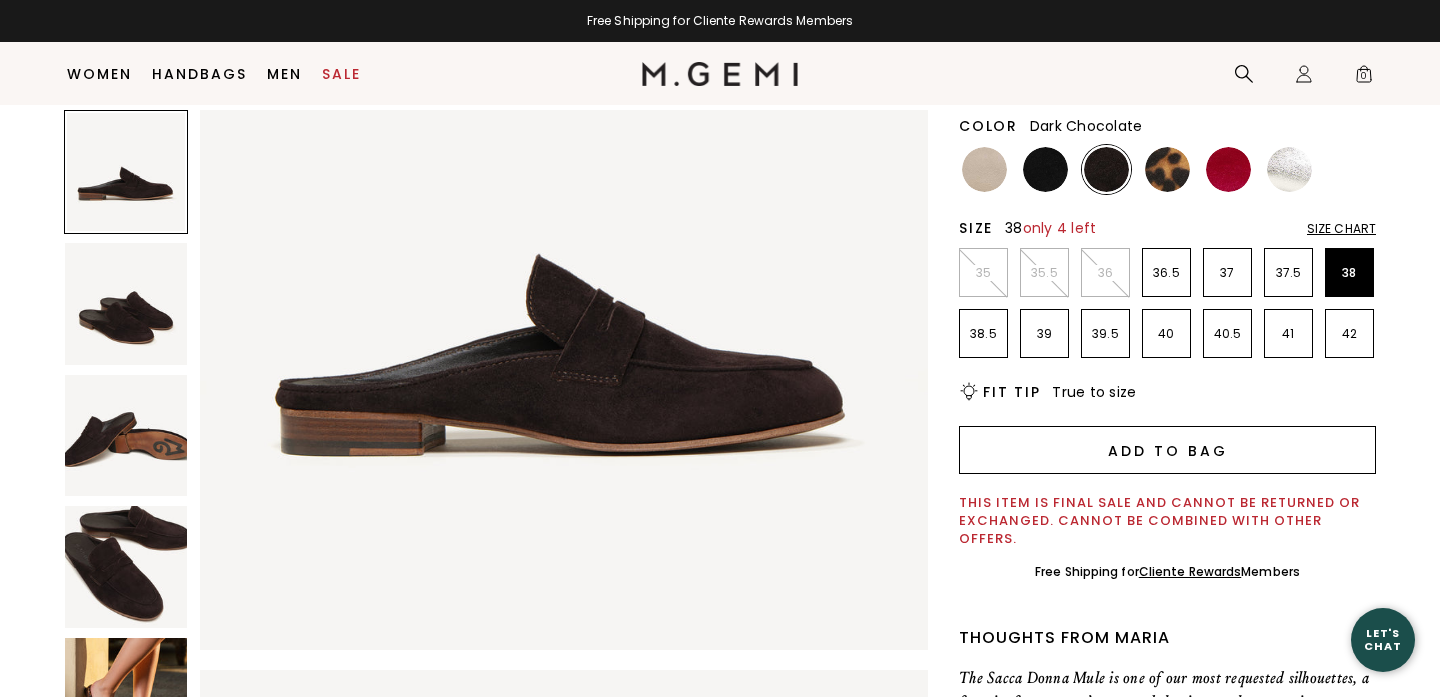 click on "Add to Bag" at bounding box center [1167, 450] 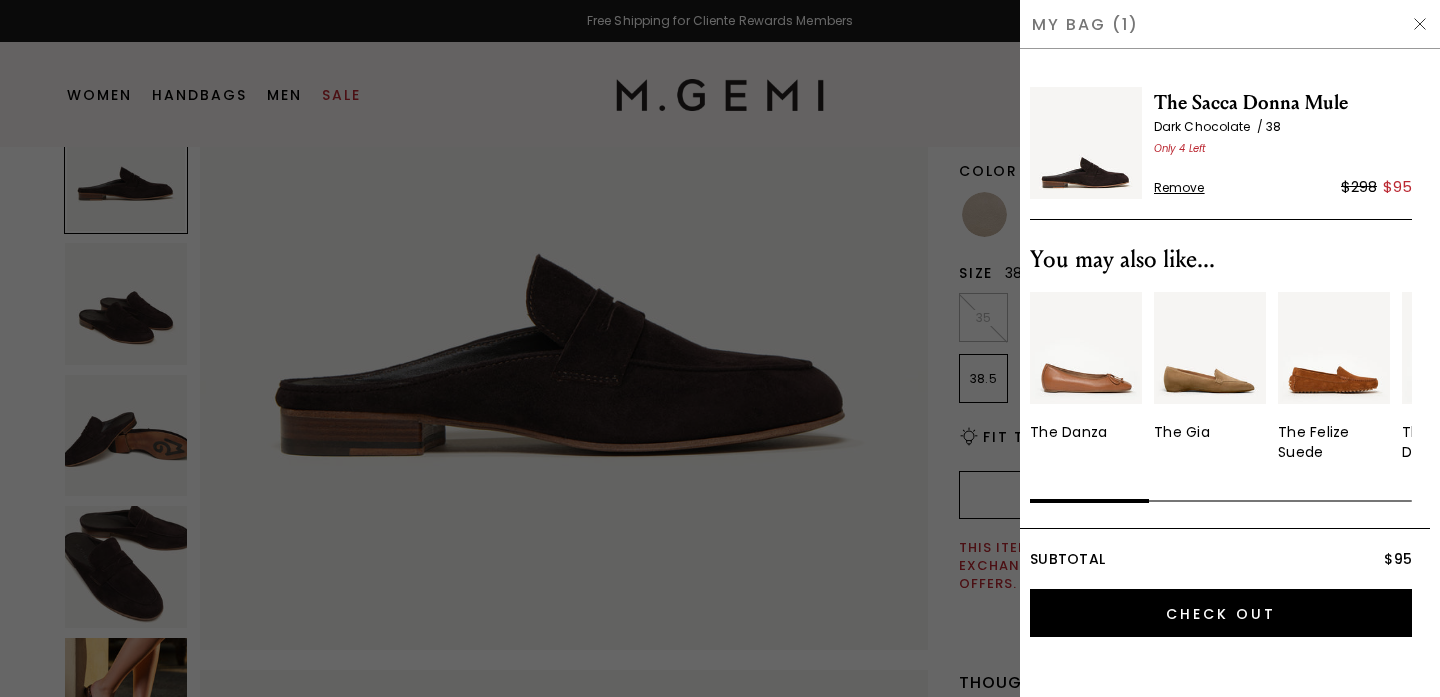 scroll, scrollTop: 0, scrollLeft: 0, axis: both 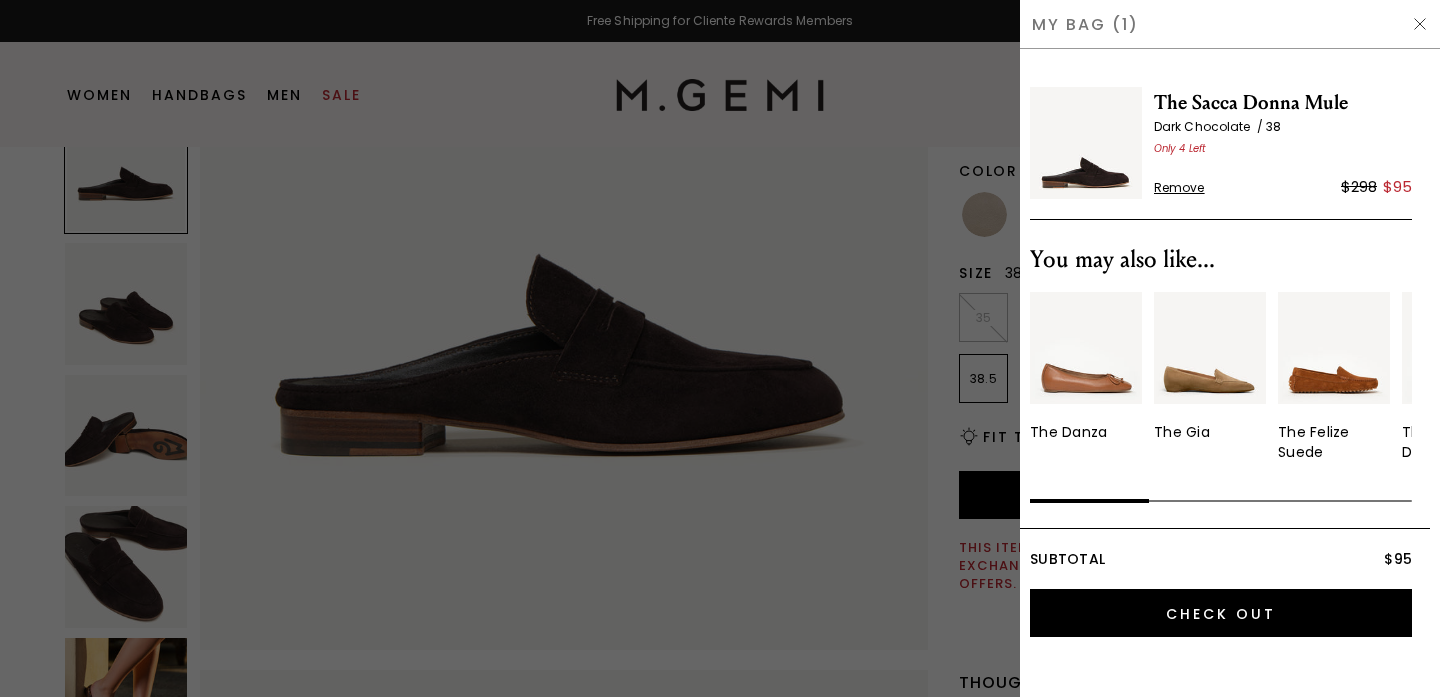 click at bounding box center [1420, 24] 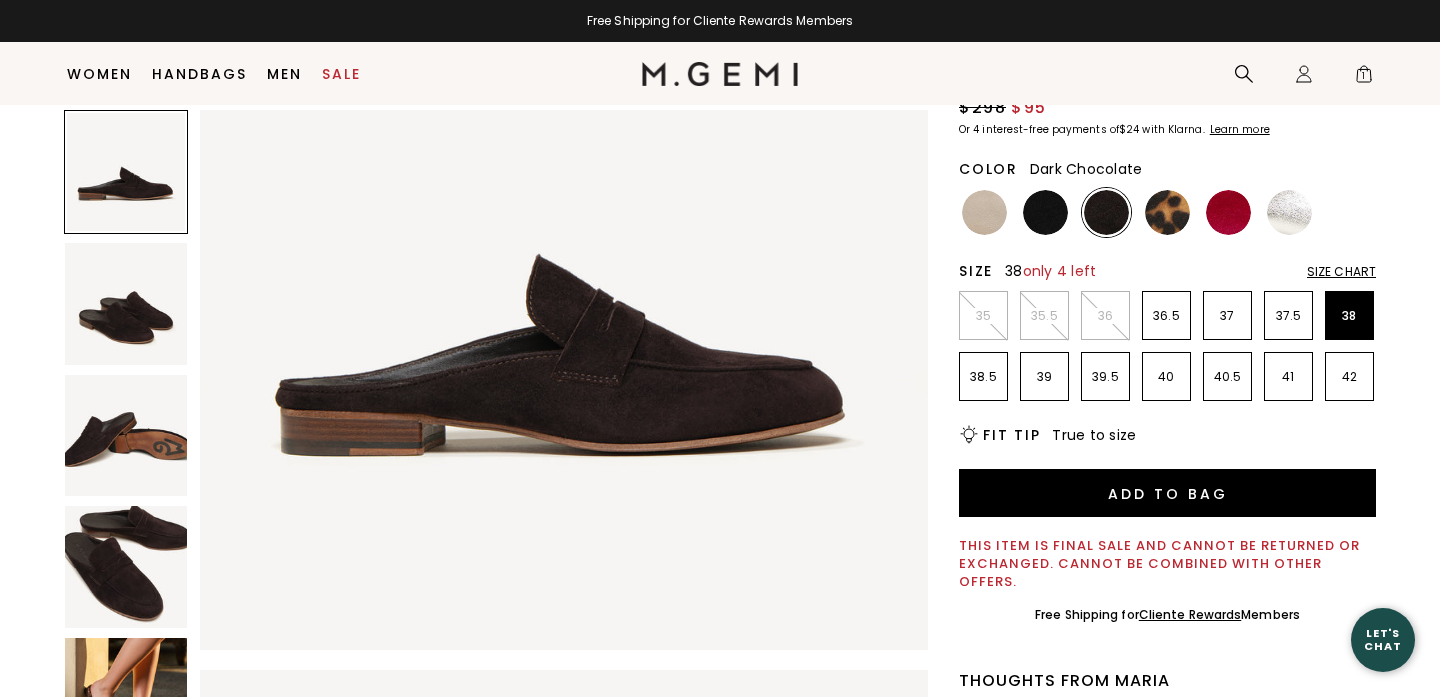 scroll, scrollTop: 224, scrollLeft: 0, axis: vertical 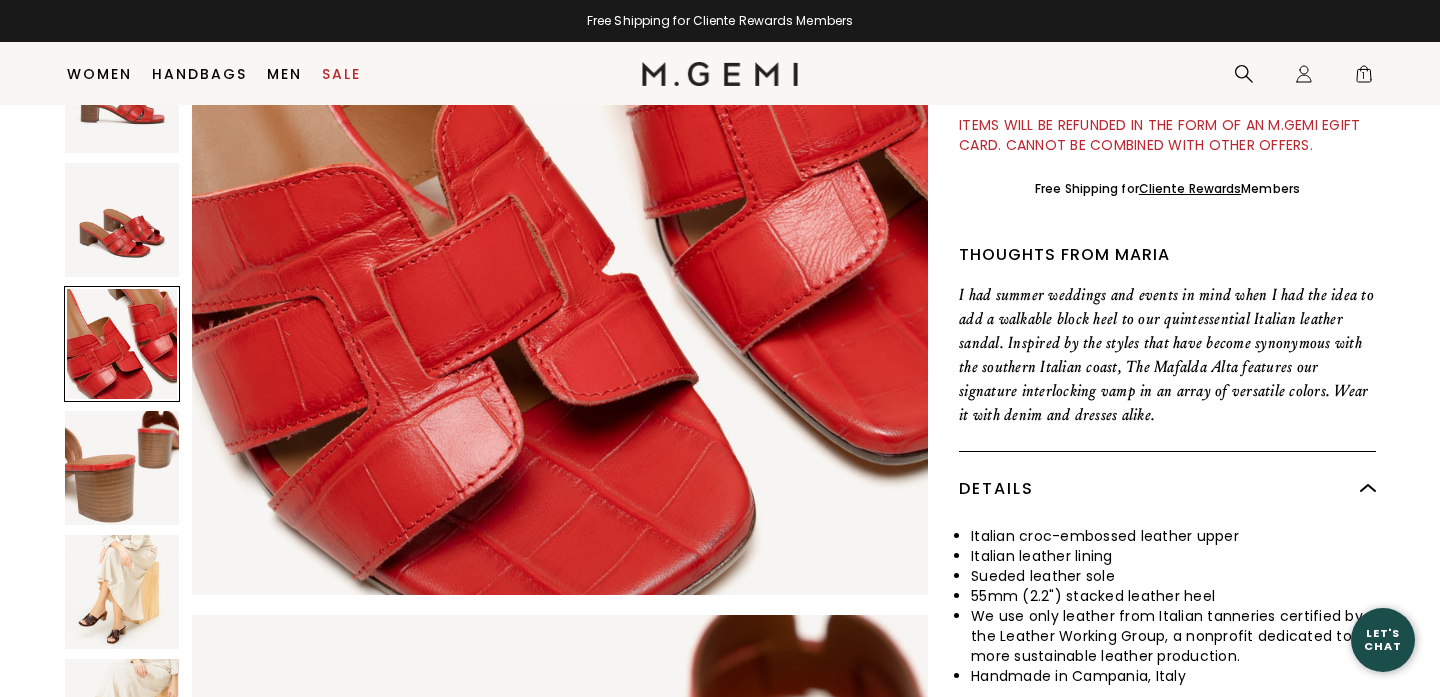 click at bounding box center (122, 592) 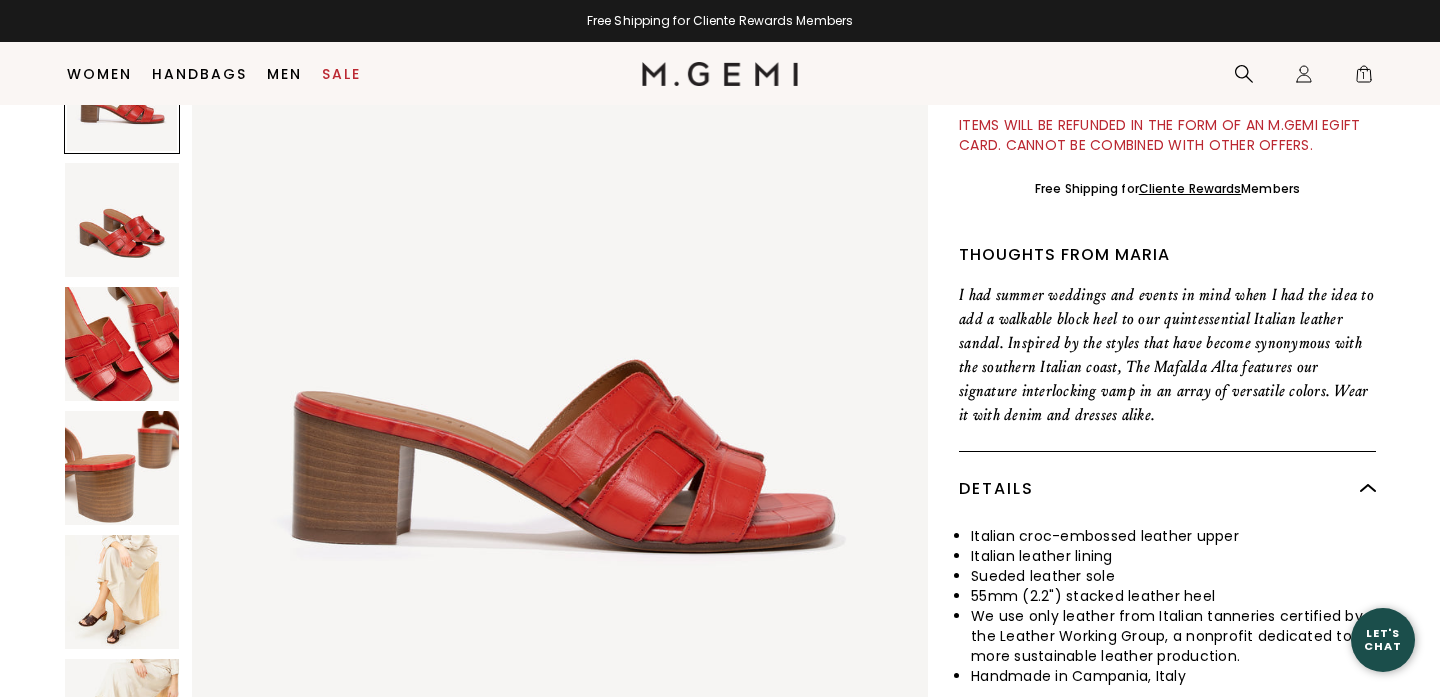 scroll, scrollTop: 0, scrollLeft: 0, axis: both 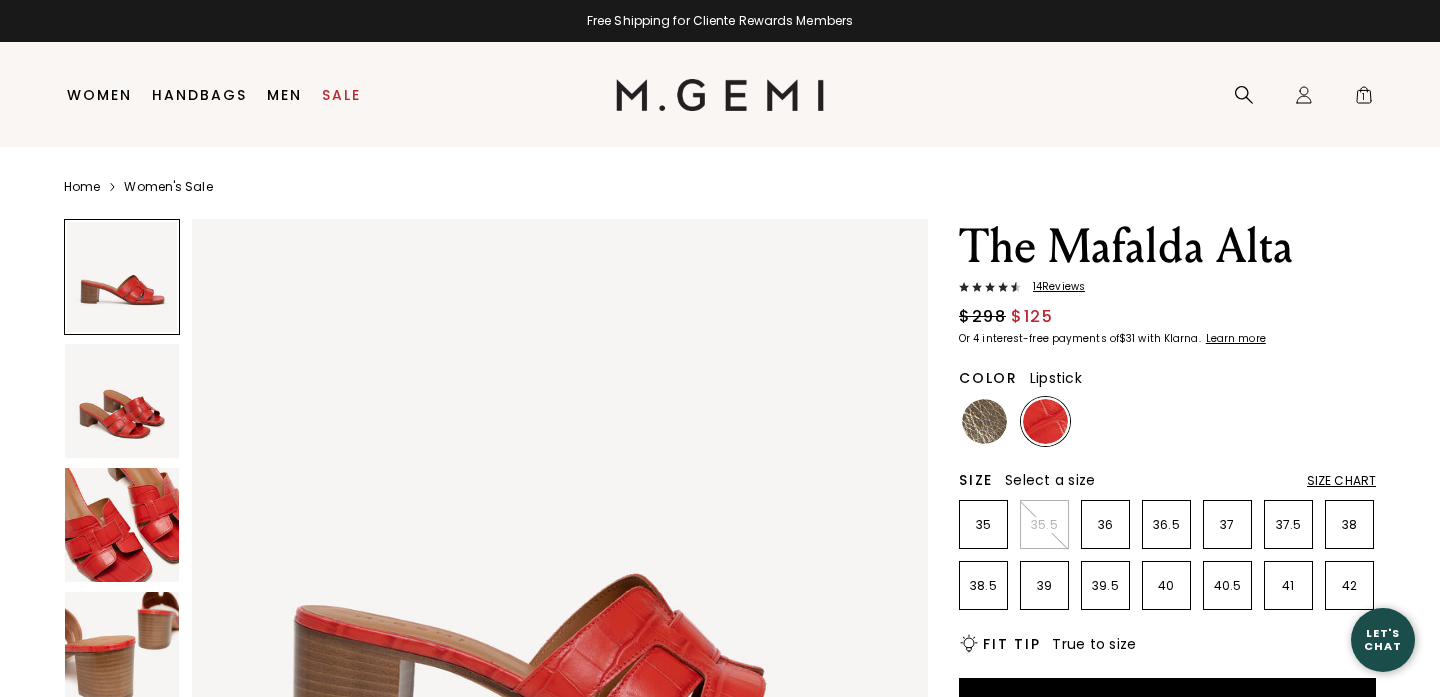click on "14  Review s" at bounding box center [1053, 287] 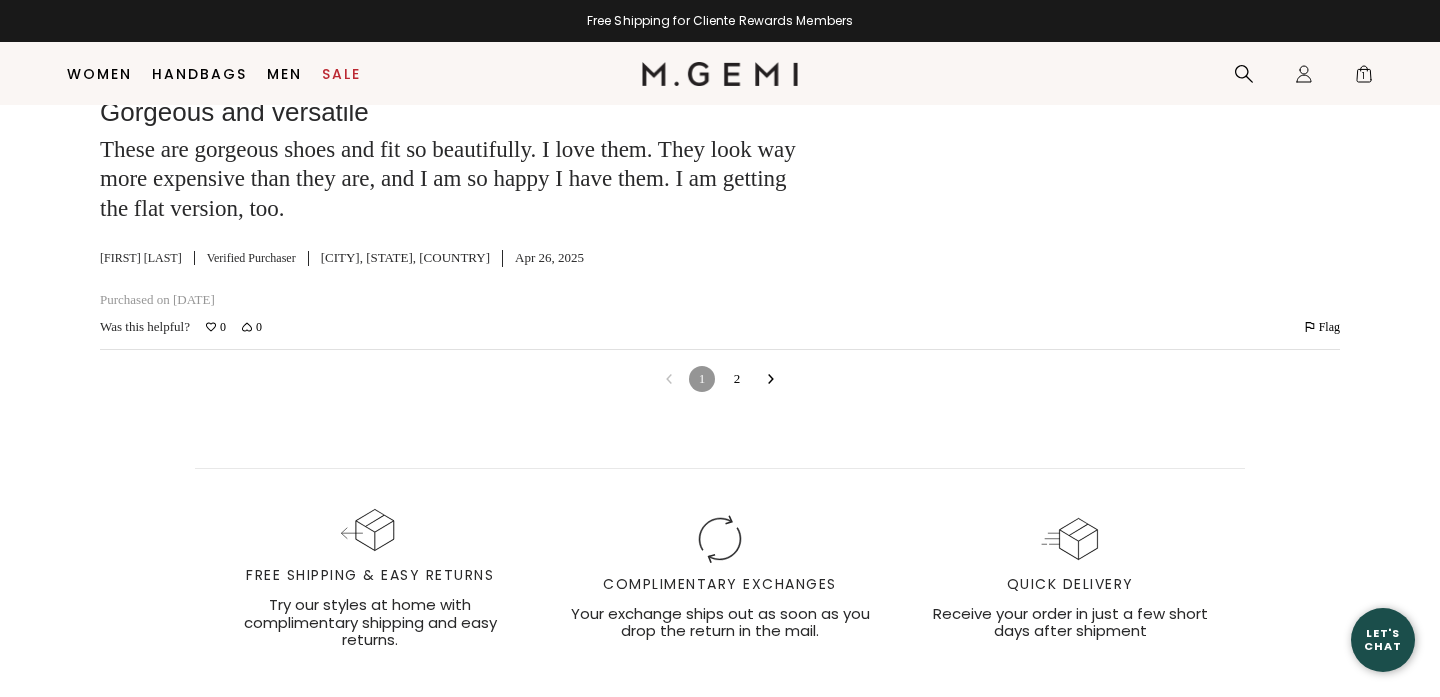 scroll, scrollTop: 5815, scrollLeft: 0, axis: vertical 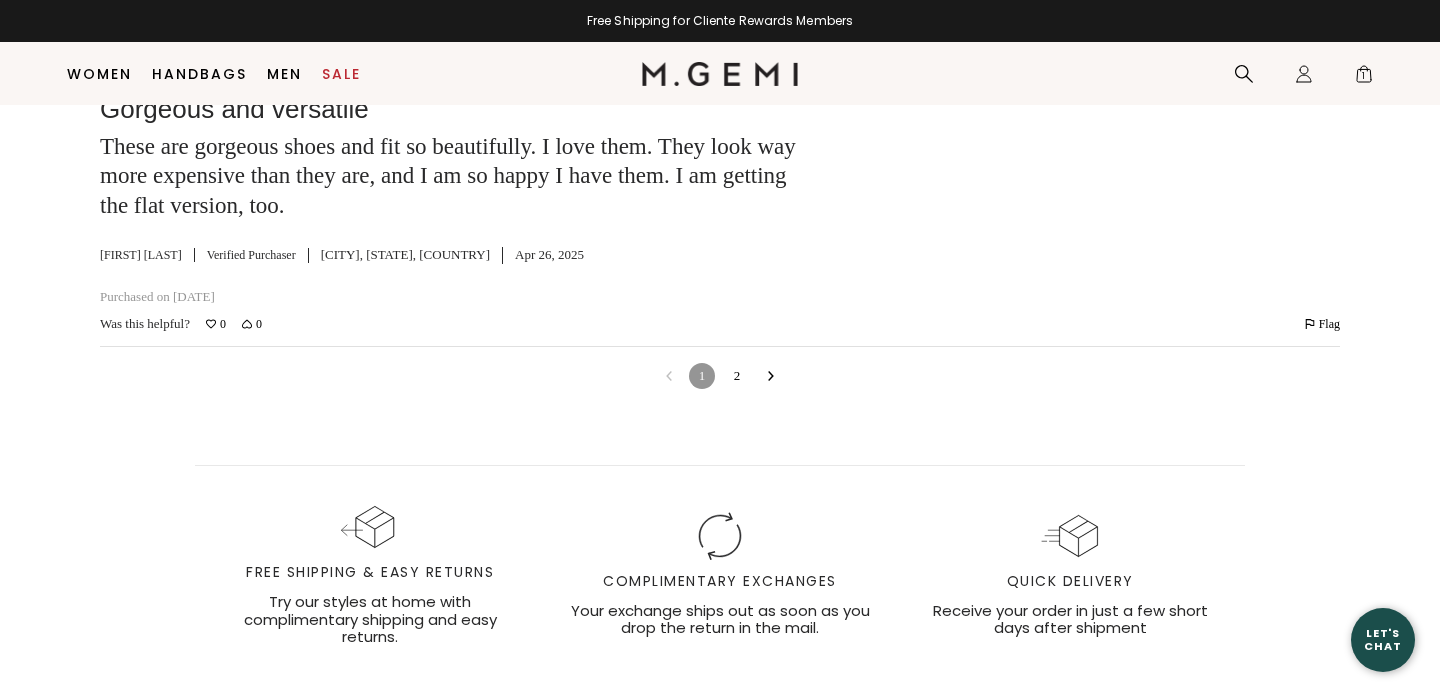 click on "2" at bounding box center (737, 376) 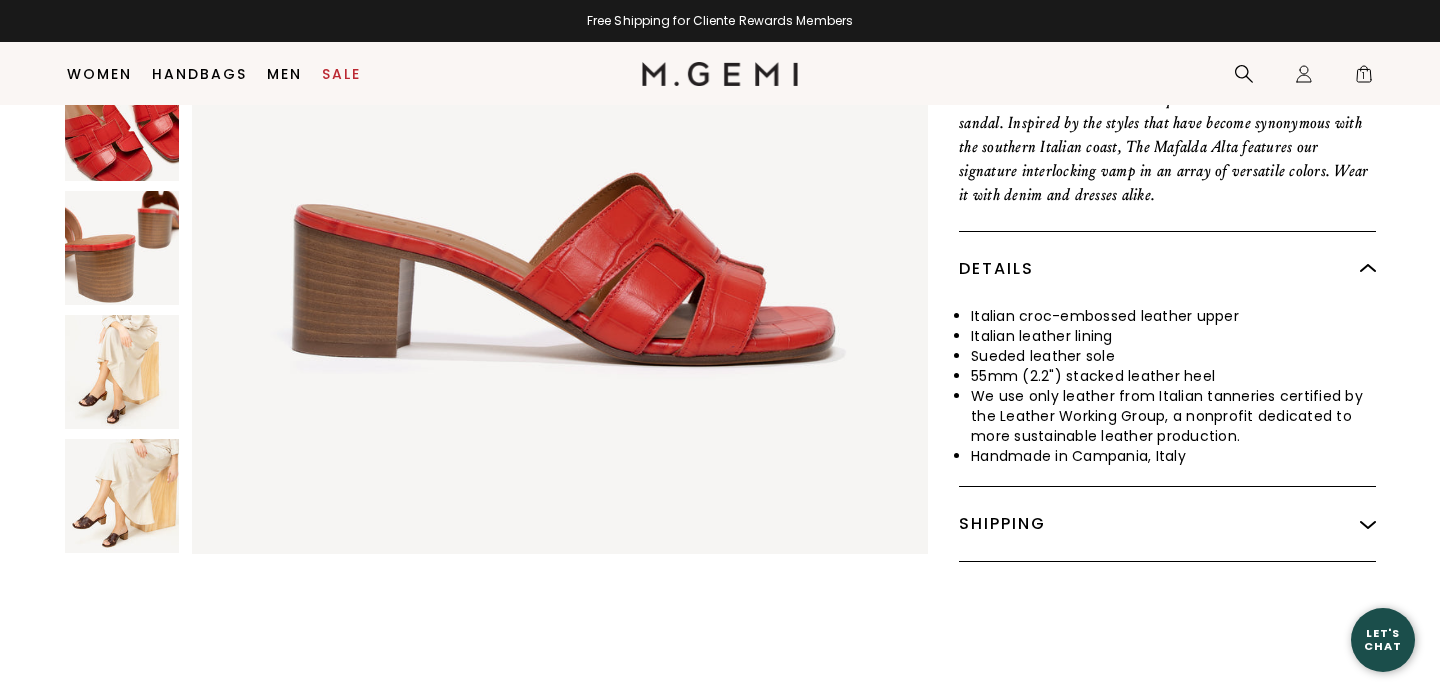 scroll, scrollTop: 849, scrollLeft: 0, axis: vertical 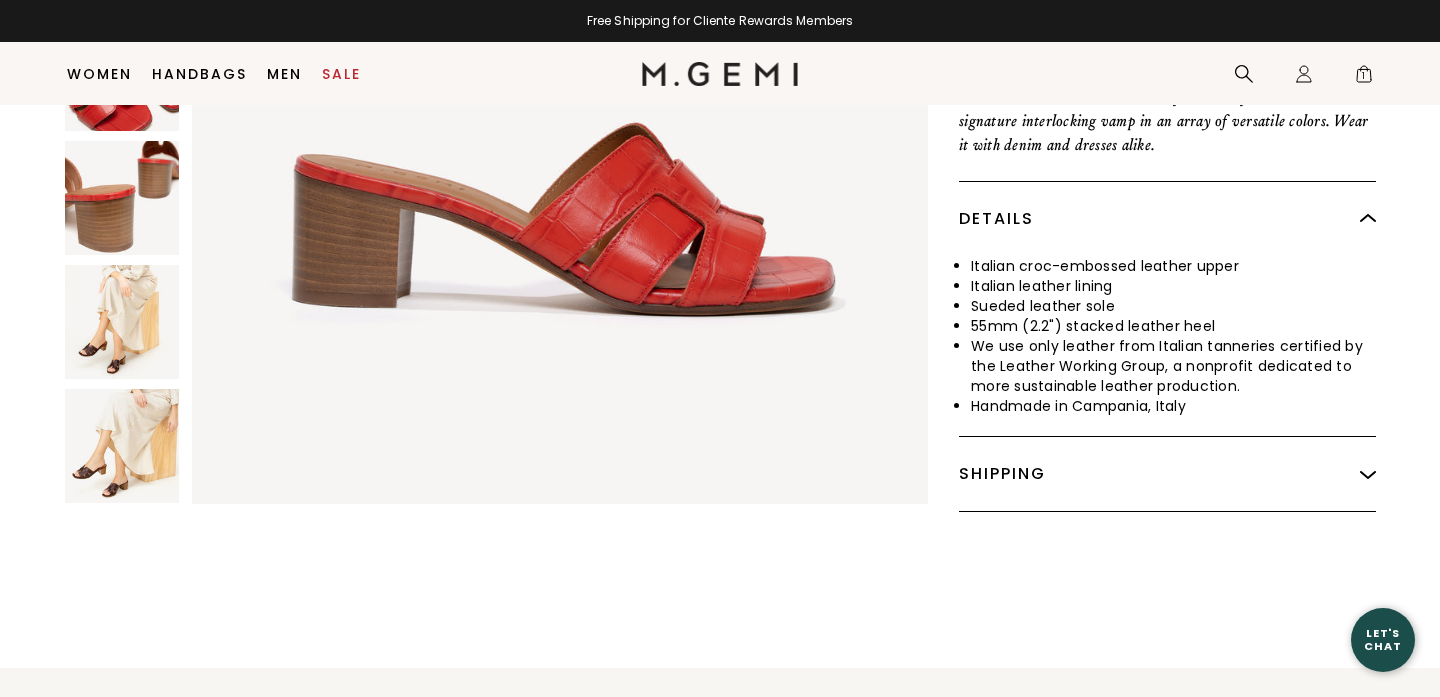 click at bounding box center [122, 446] 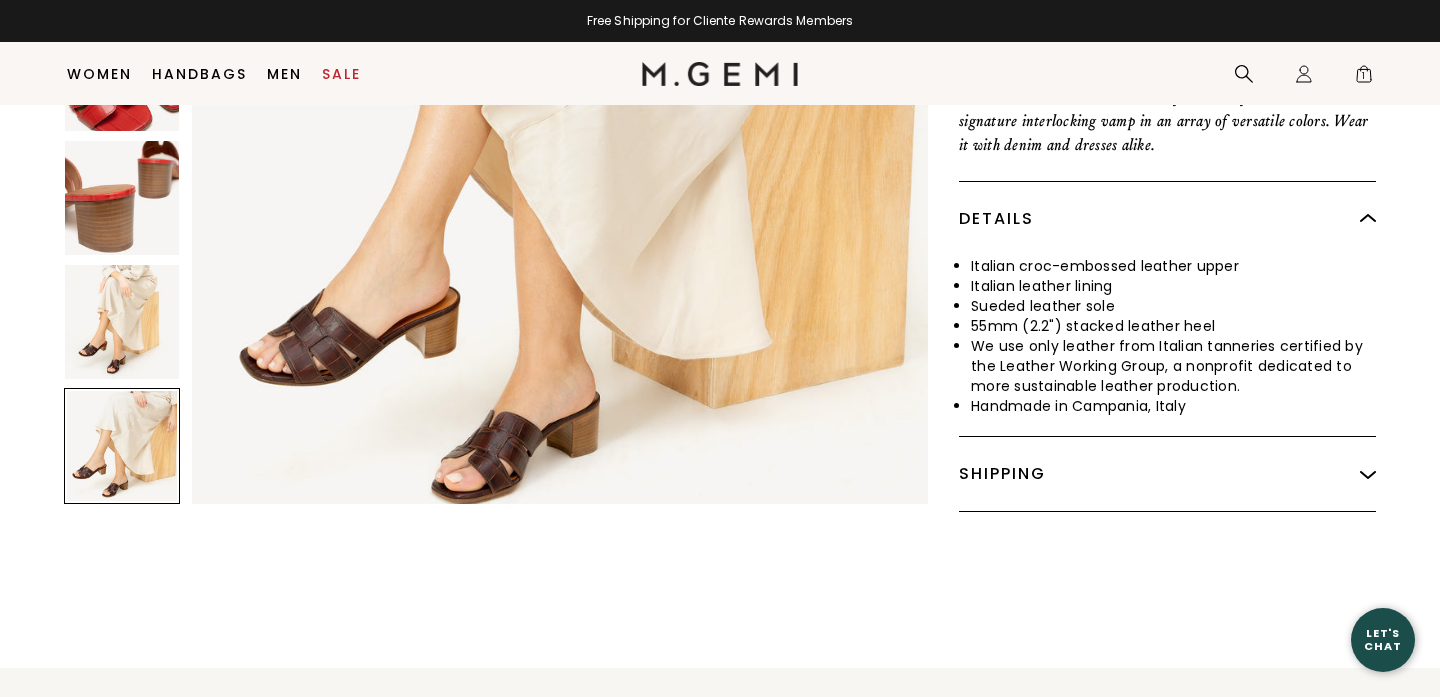 scroll, scrollTop: 3780, scrollLeft: 0, axis: vertical 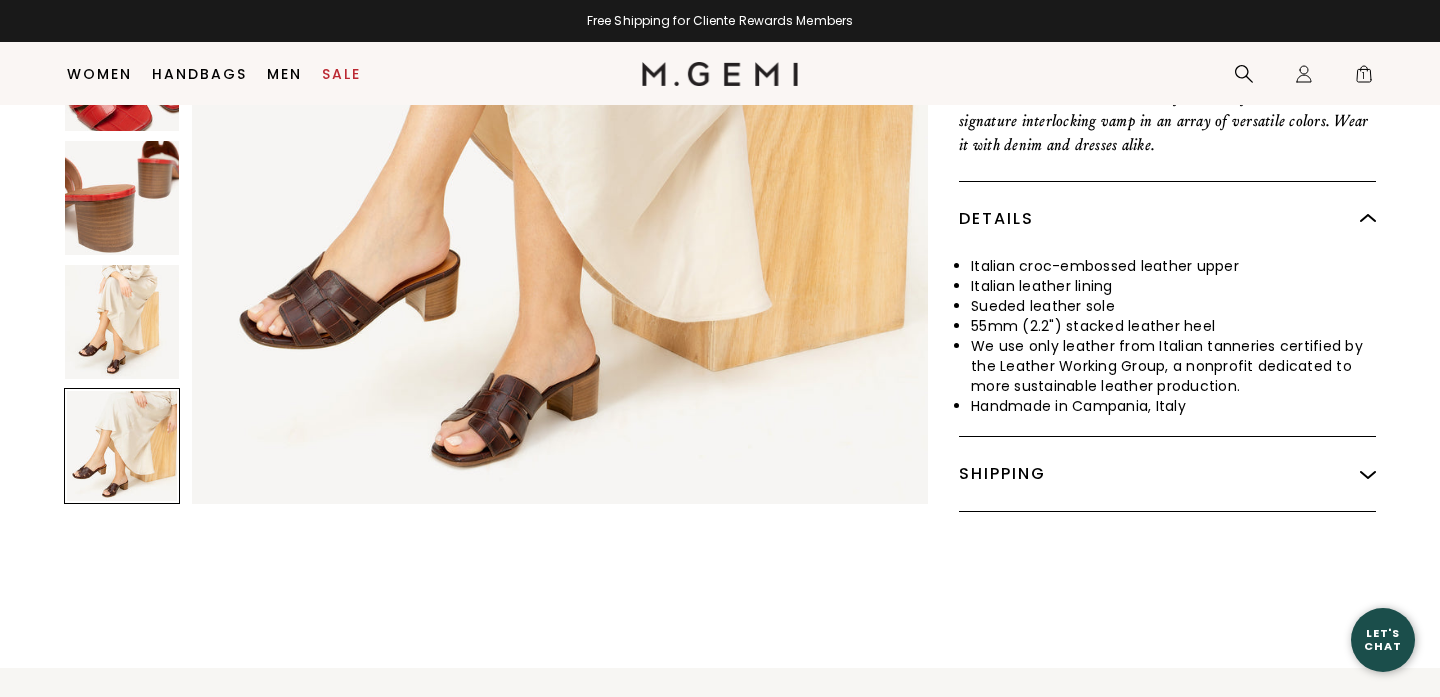 click at bounding box center (122, 198) 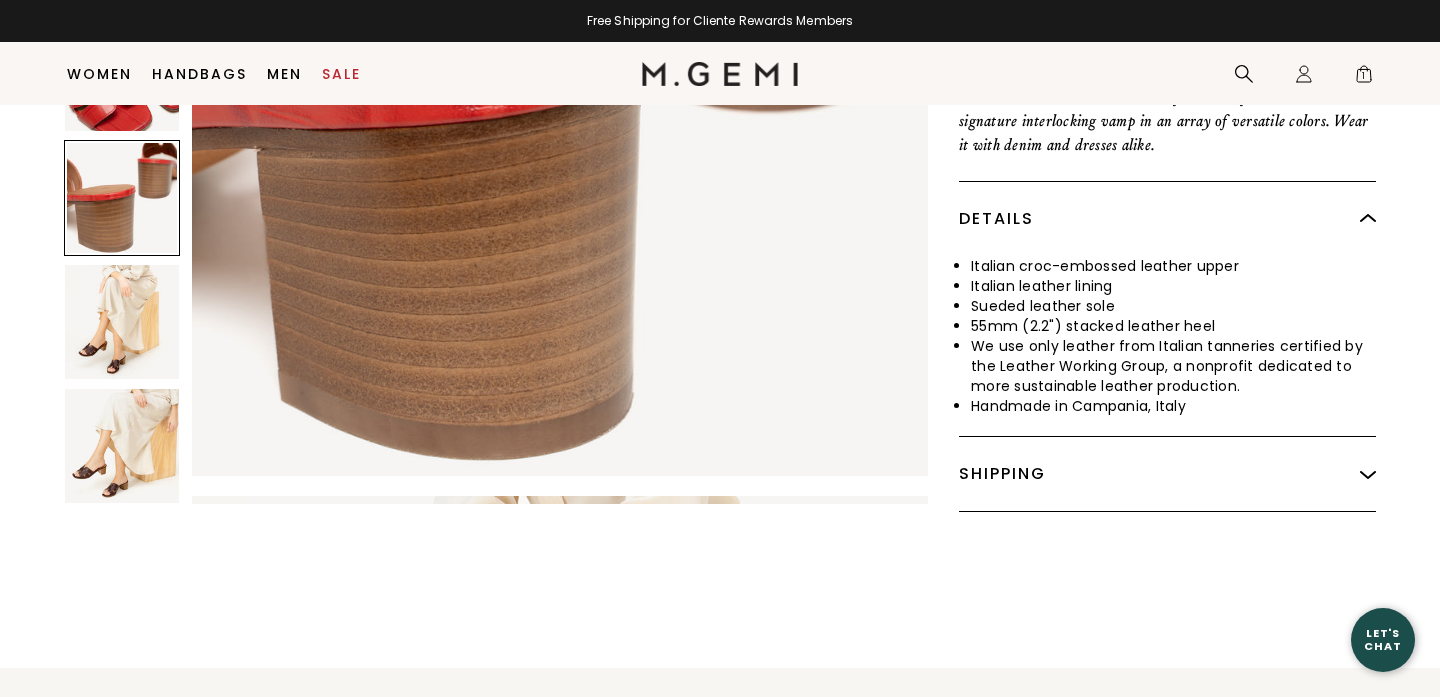 scroll, scrollTop: 2268, scrollLeft: 0, axis: vertical 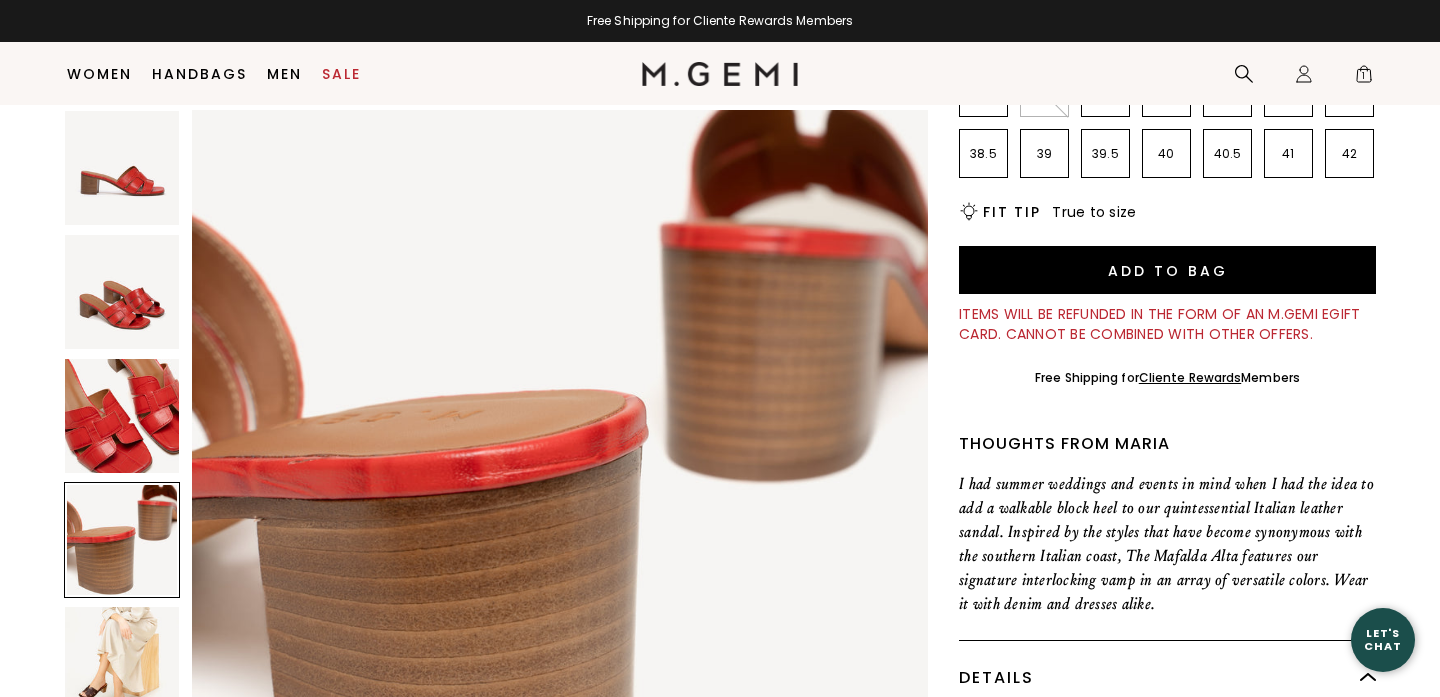 click at bounding box center [122, 168] 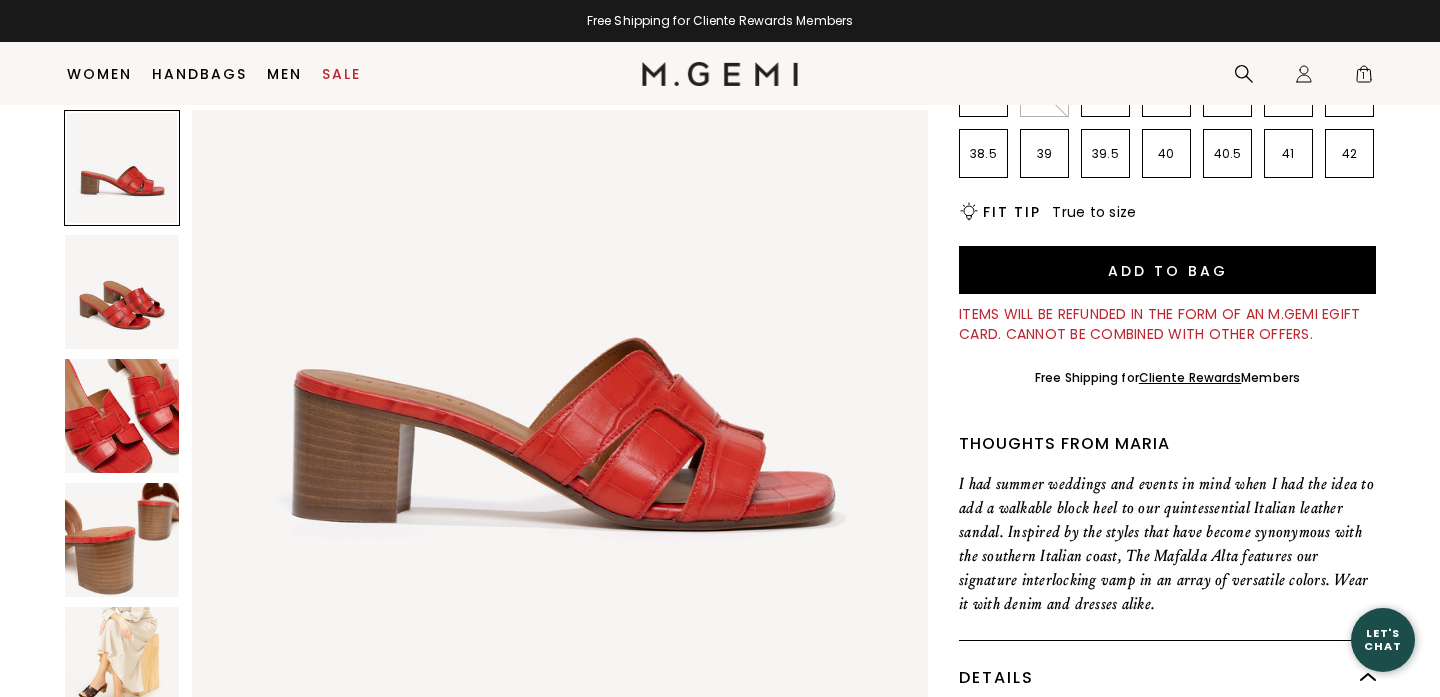 scroll, scrollTop: 0, scrollLeft: 0, axis: both 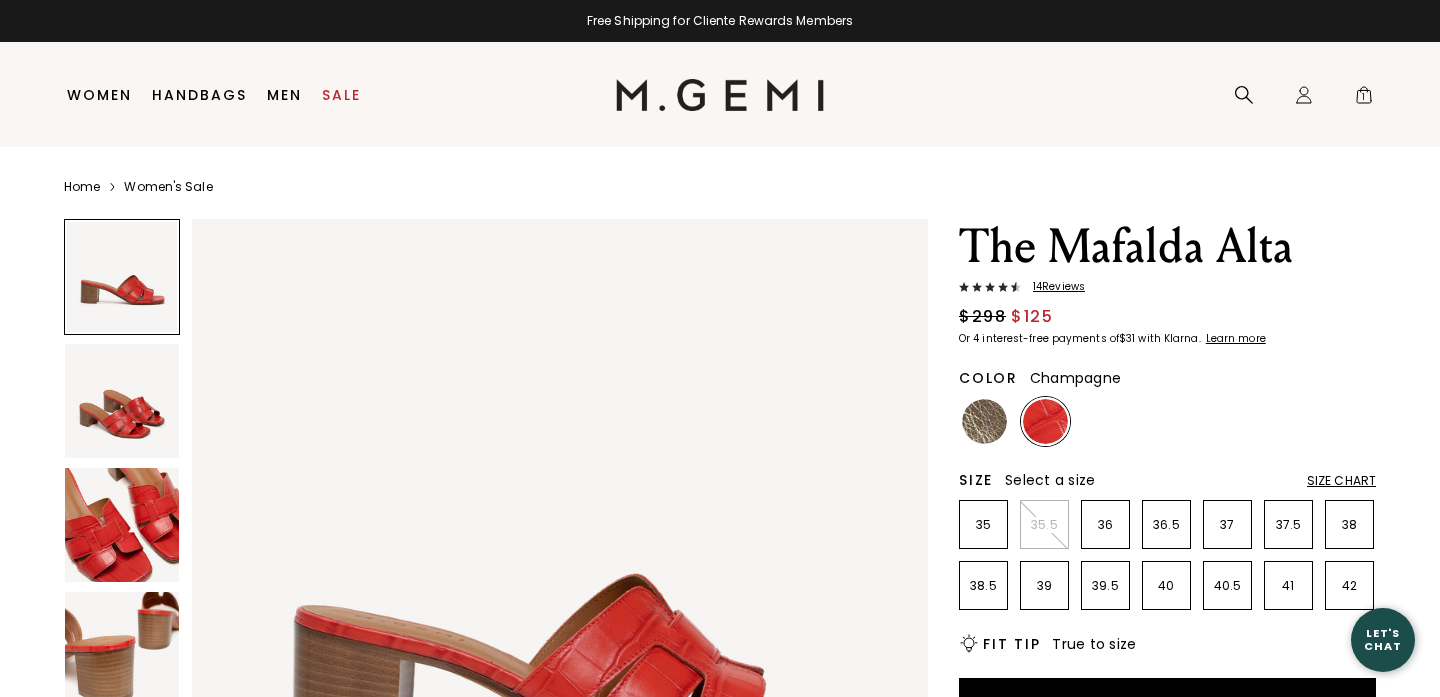 click at bounding box center [984, 421] 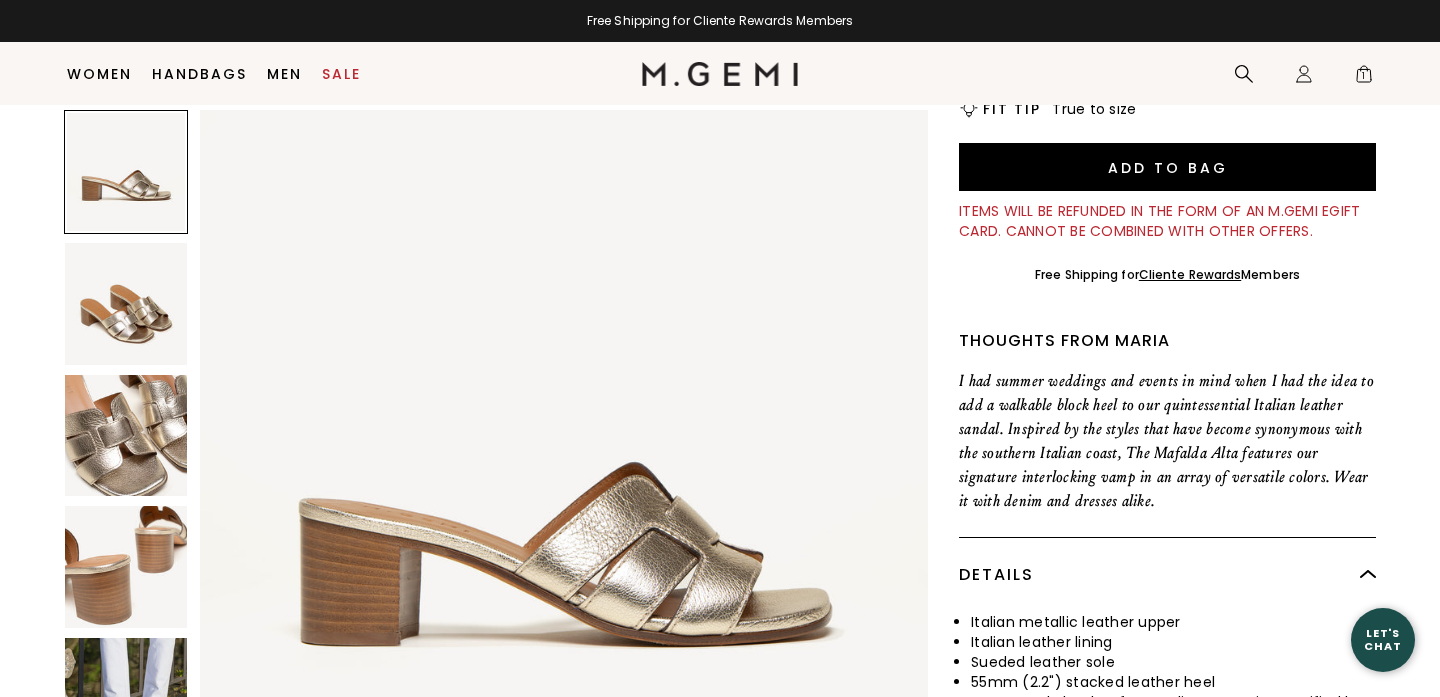 scroll, scrollTop: 0, scrollLeft: 0, axis: both 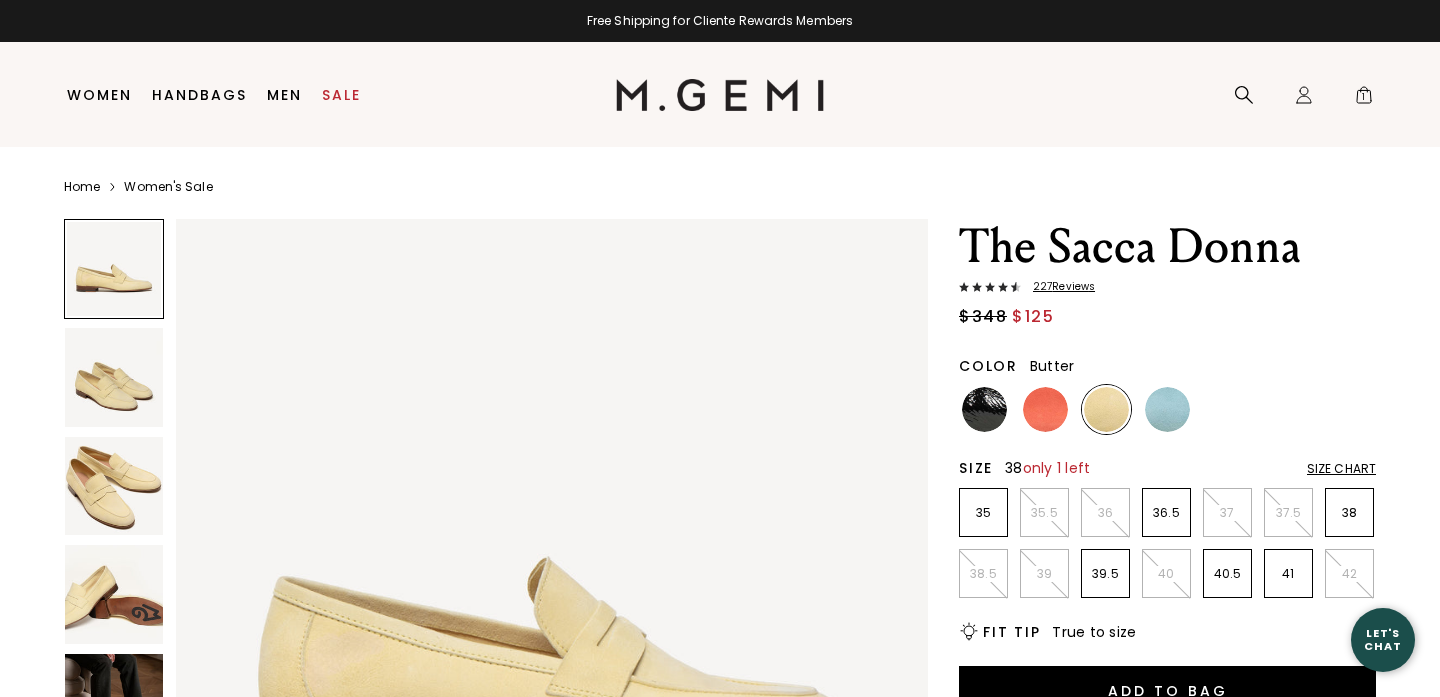 click on "38" at bounding box center (1349, 513) 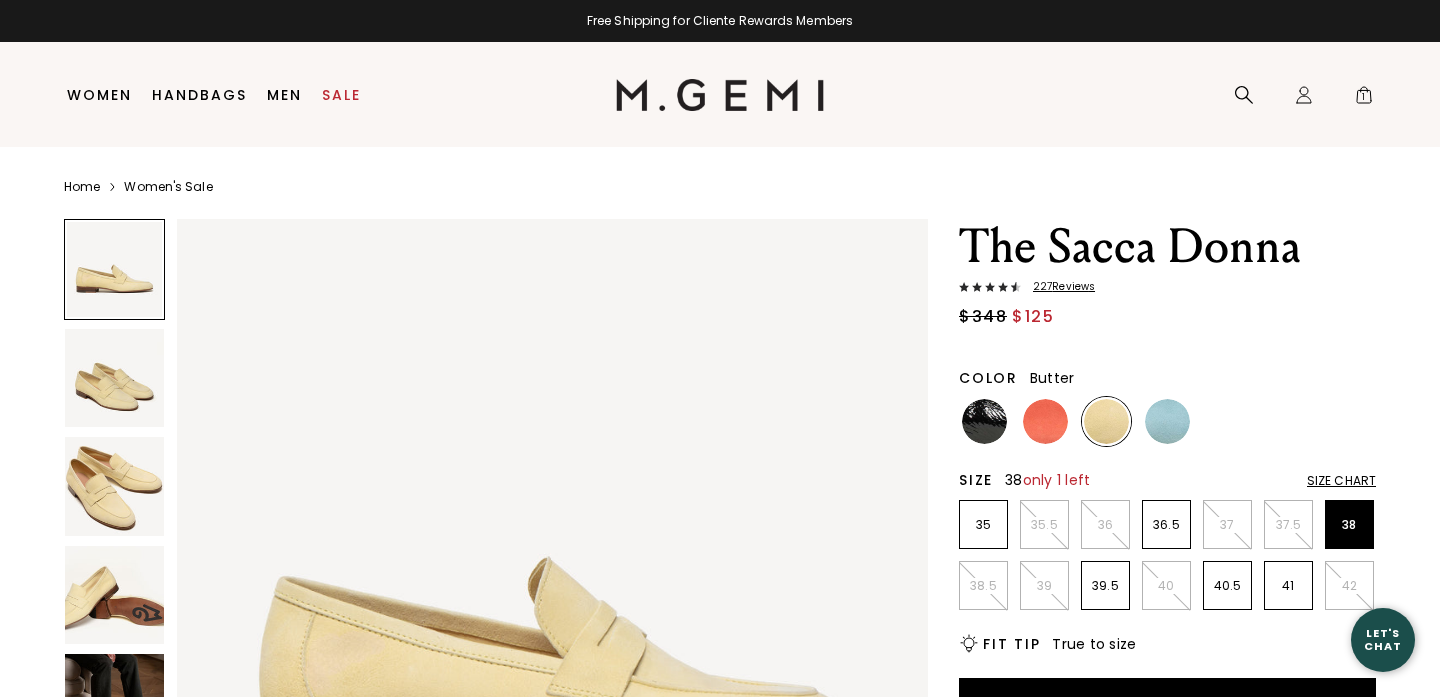scroll, scrollTop: 0, scrollLeft: 0, axis: both 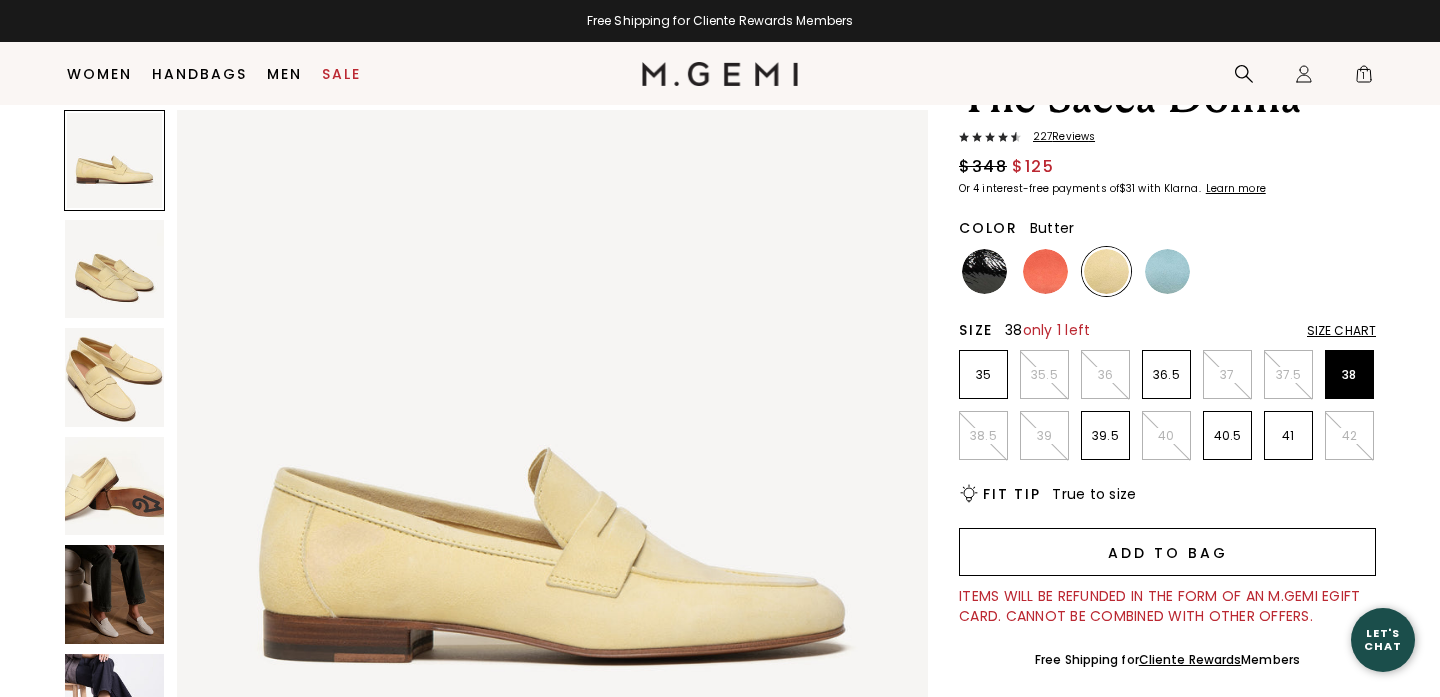 click on "Add to Bag" at bounding box center (1167, 552) 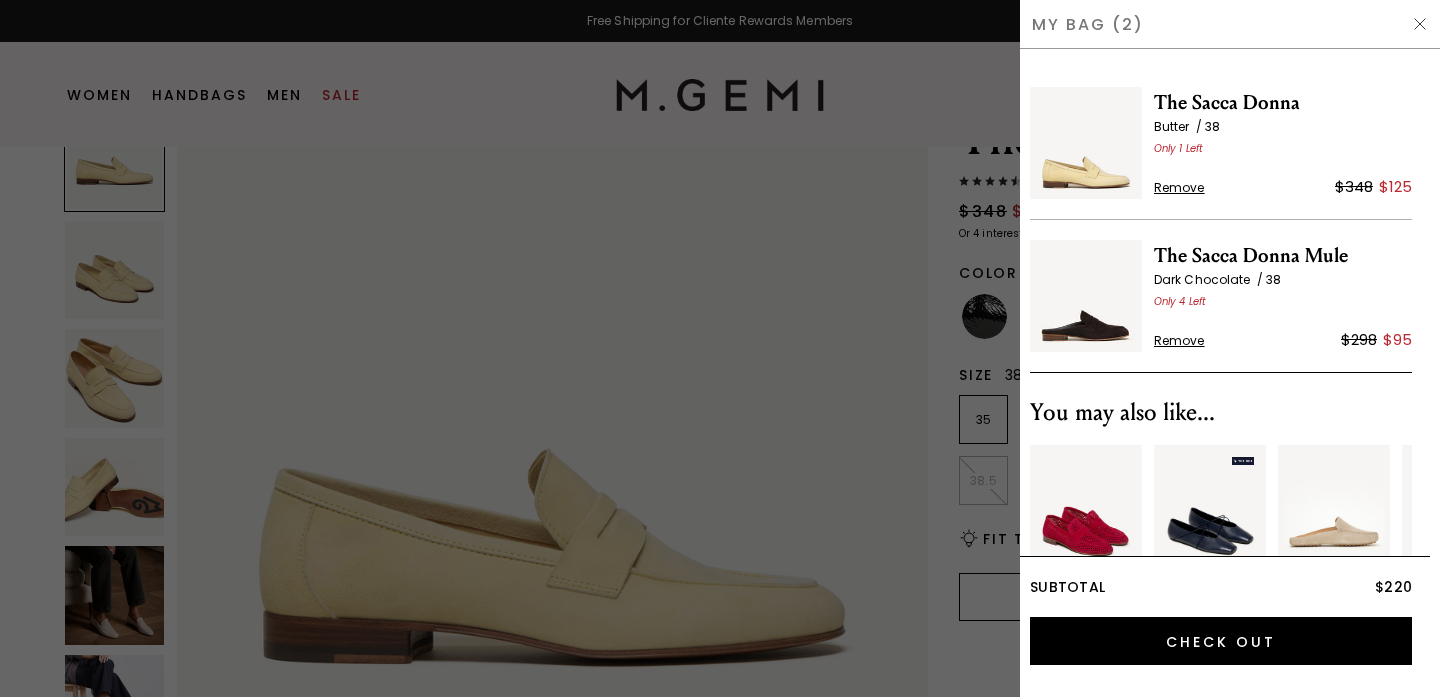 scroll, scrollTop: 0, scrollLeft: 0, axis: both 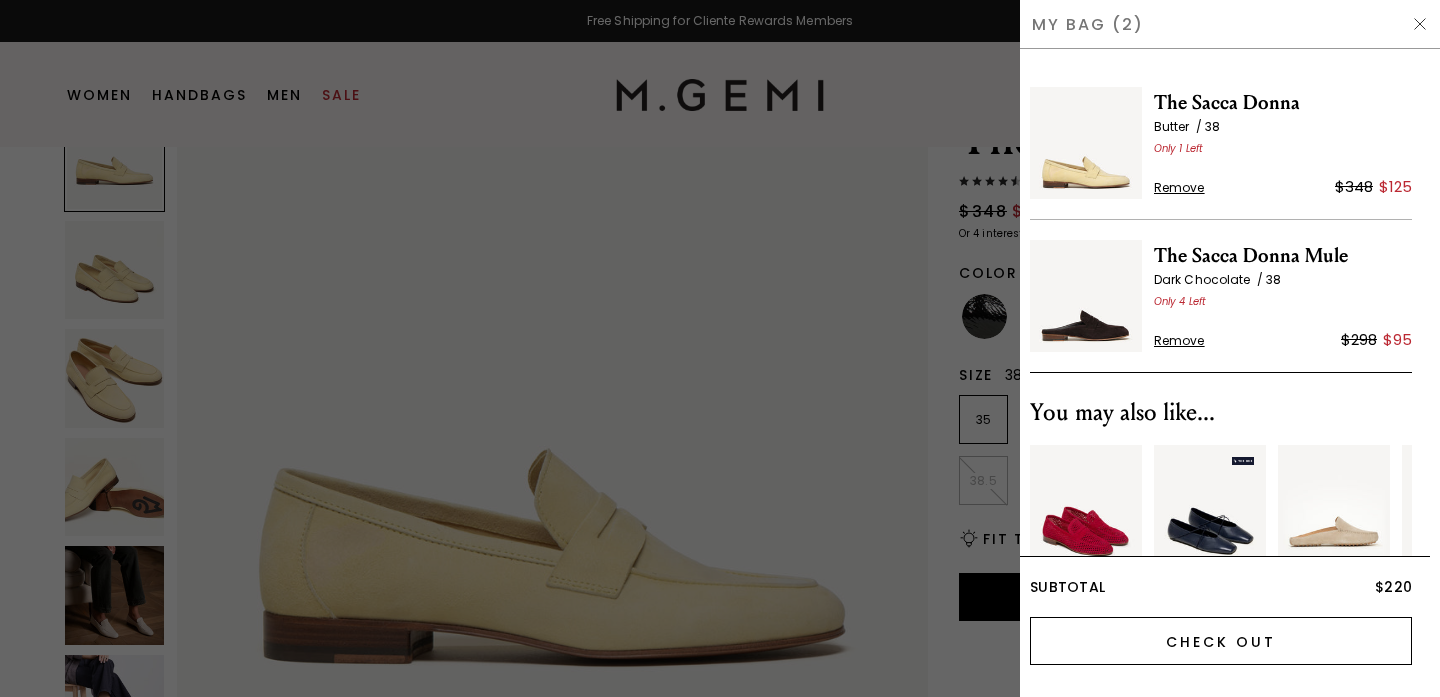 click on "Check Out" at bounding box center [1221, 641] 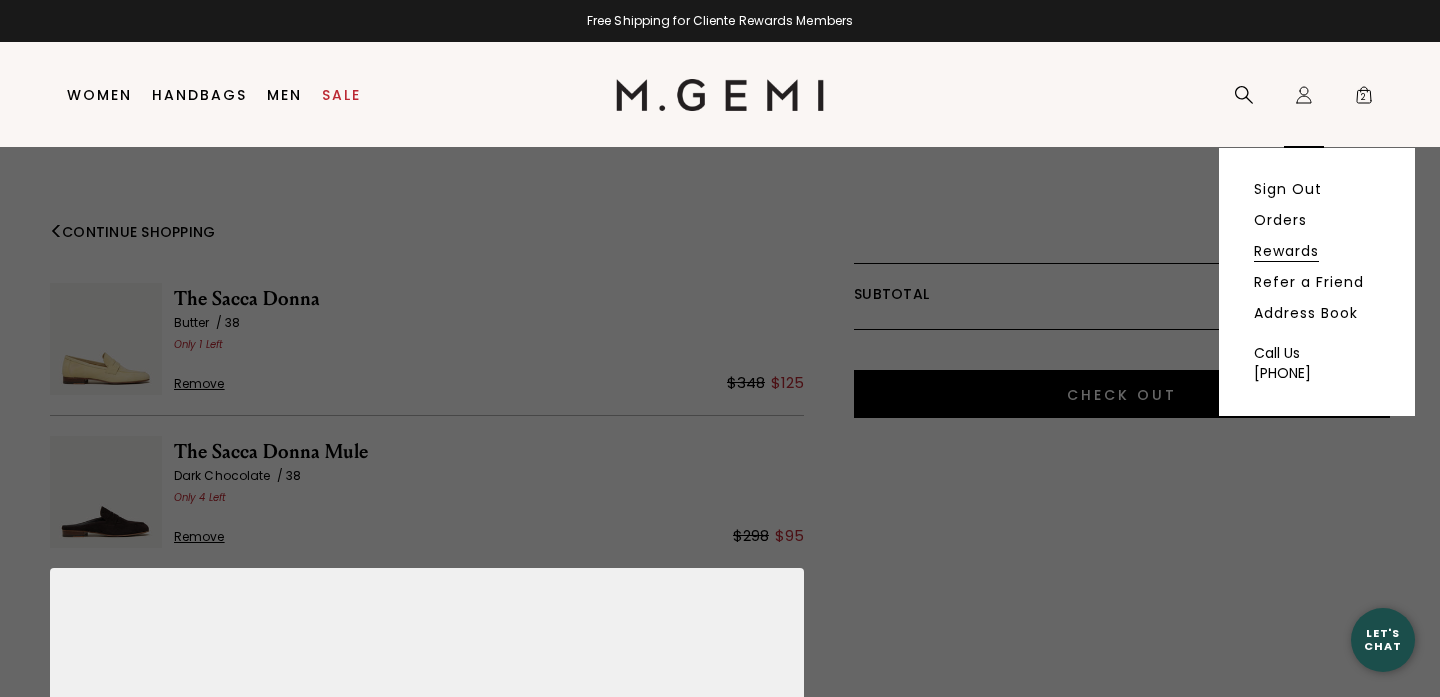 scroll, scrollTop: 0, scrollLeft: 0, axis: both 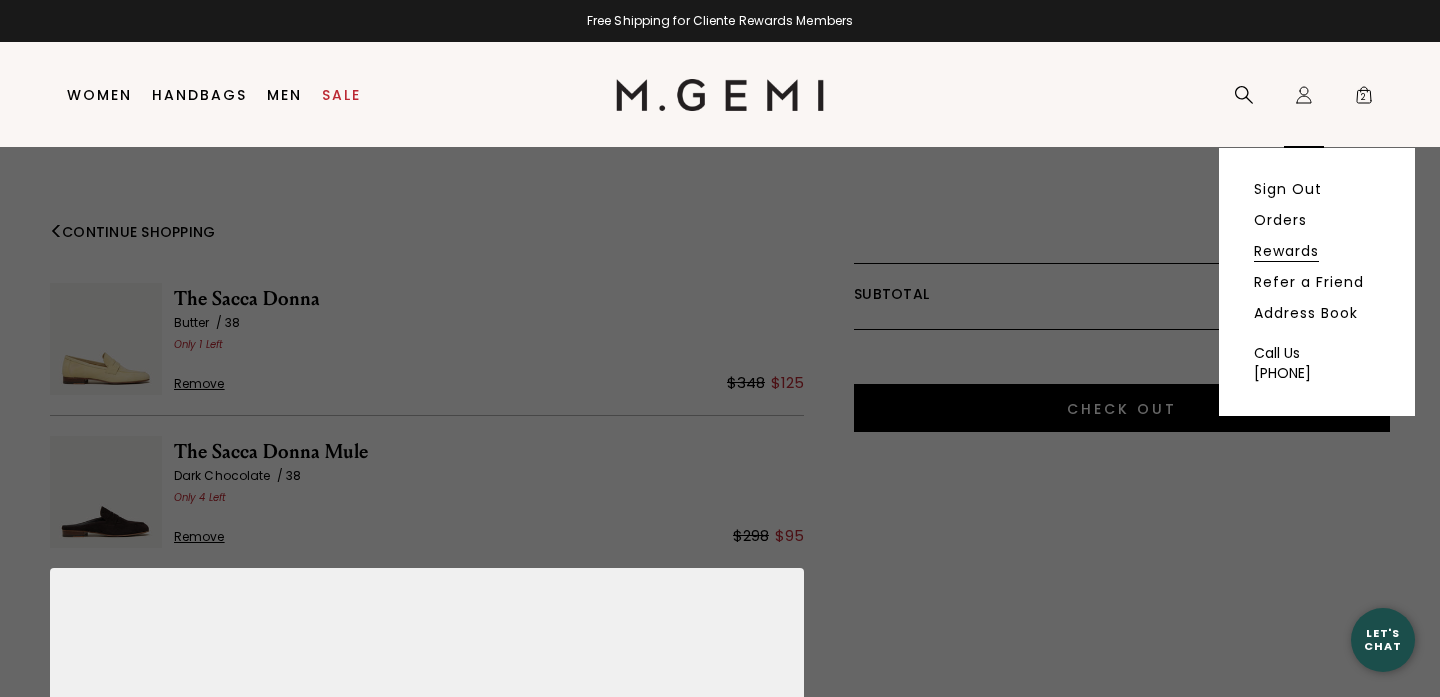 click on "Rewards" at bounding box center (1286, 251) 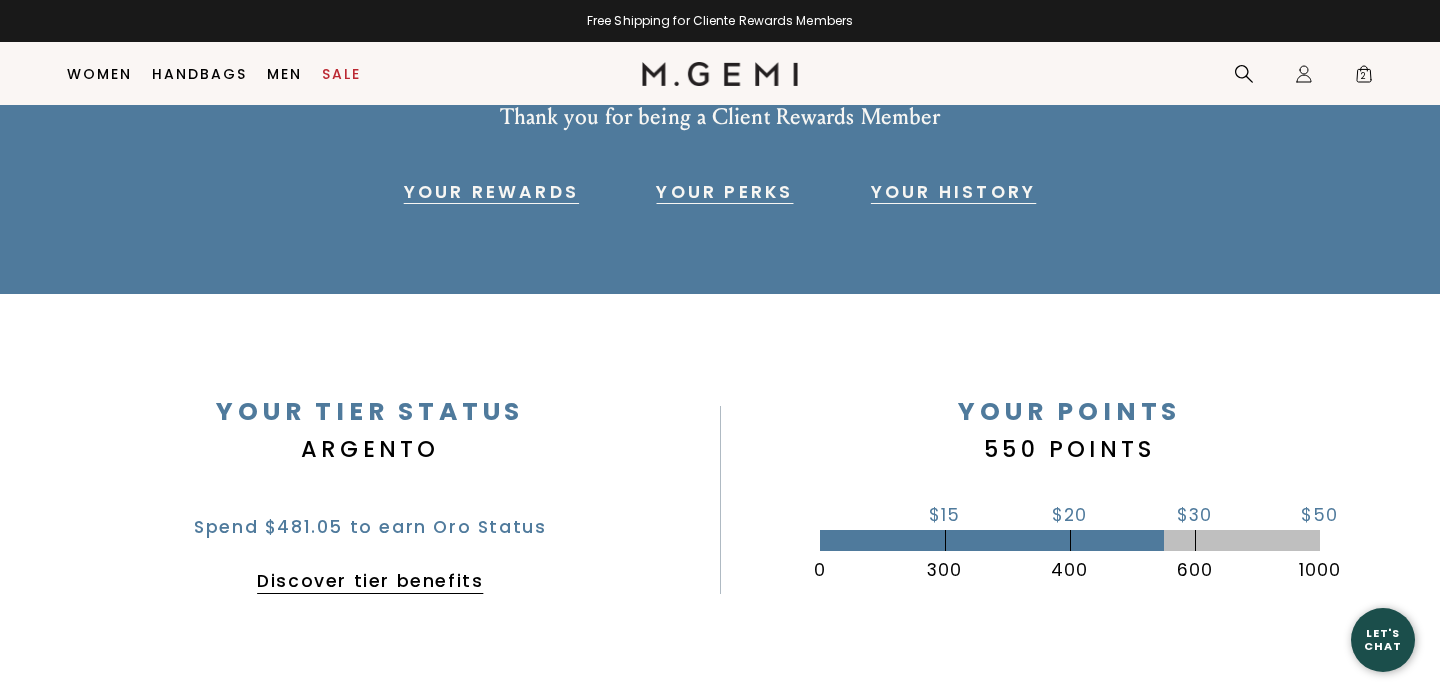 scroll, scrollTop: 245, scrollLeft: 0, axis: vertical 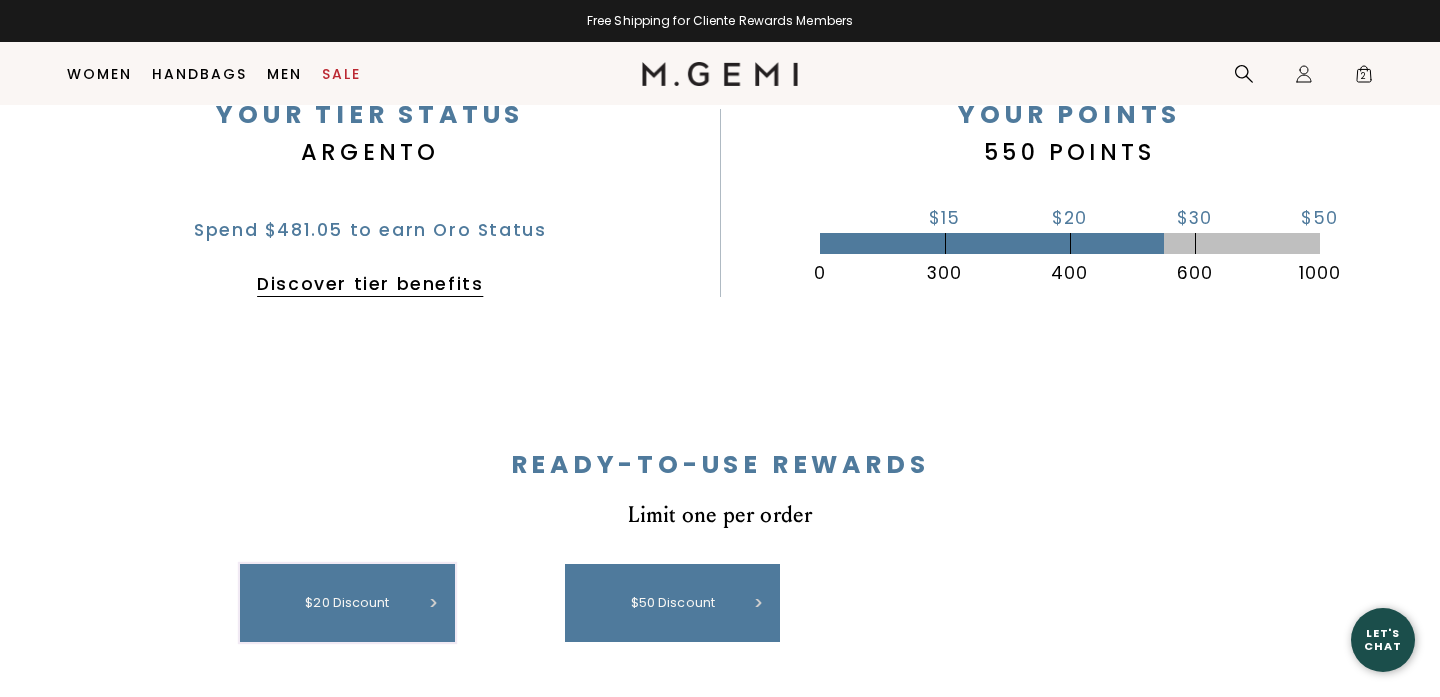 click on "$20 discount" at bounding box center [347, 603] 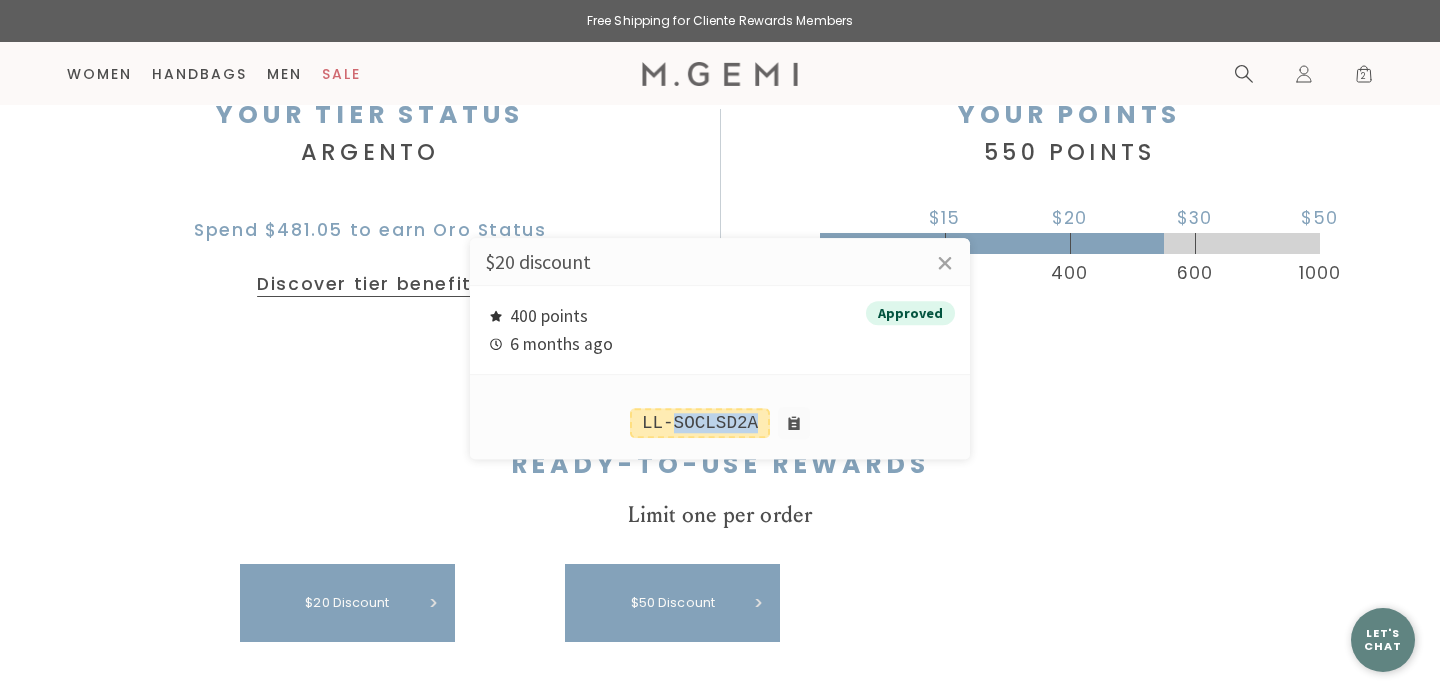 copy on "SOCLSD2A" 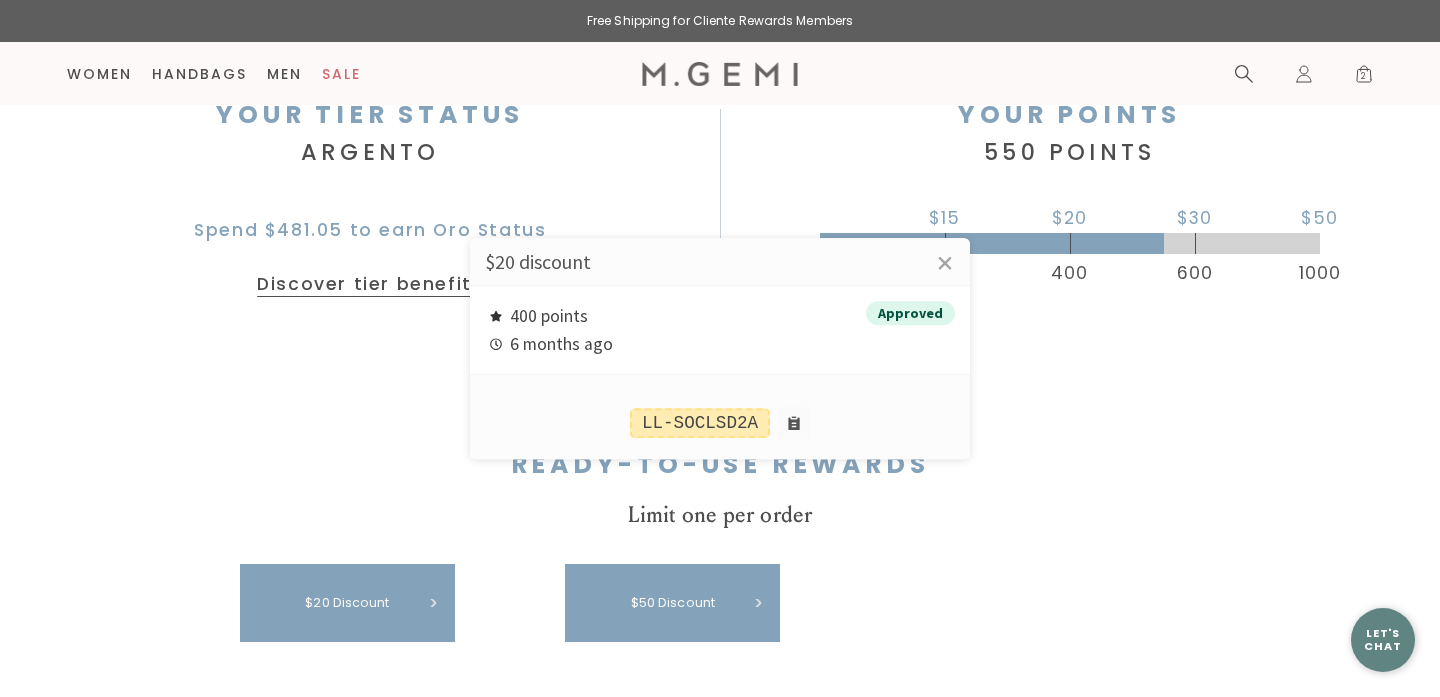click at bounding box center (720, 348) 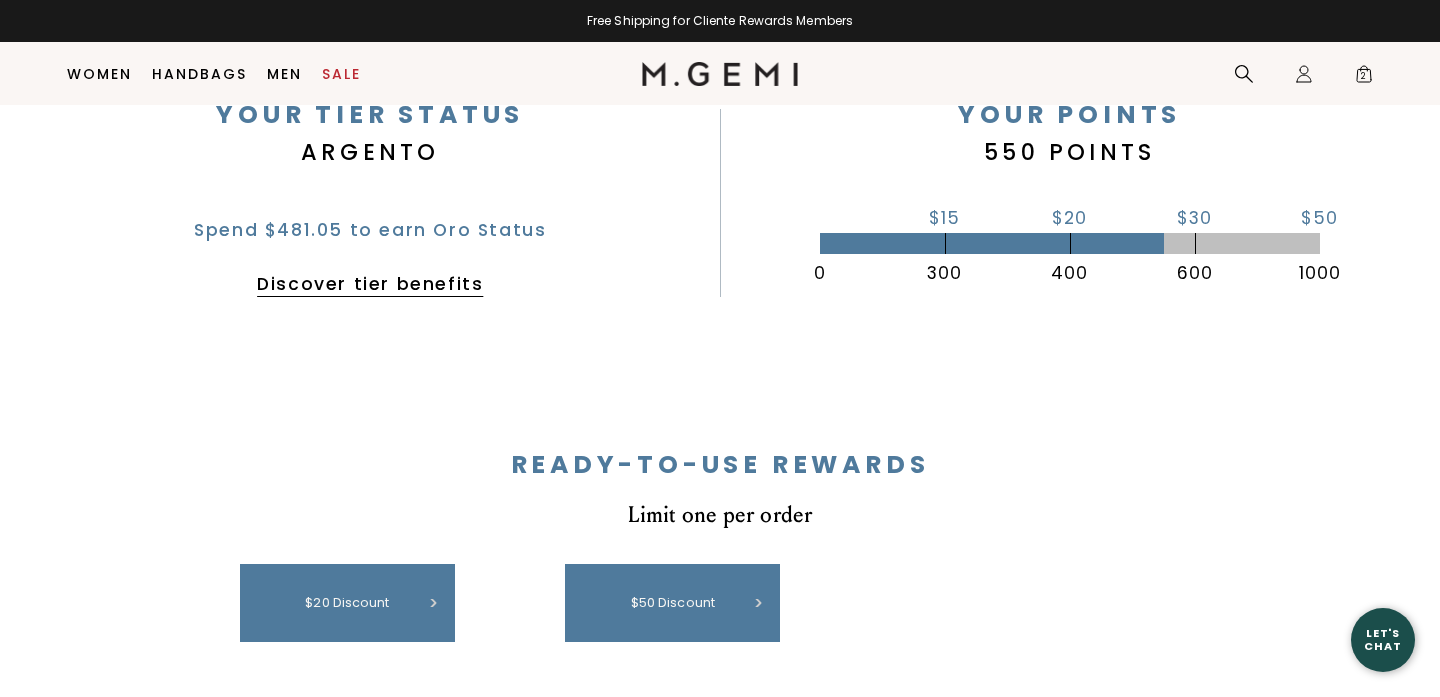 click on "2" at bounding box center [1364, 78] 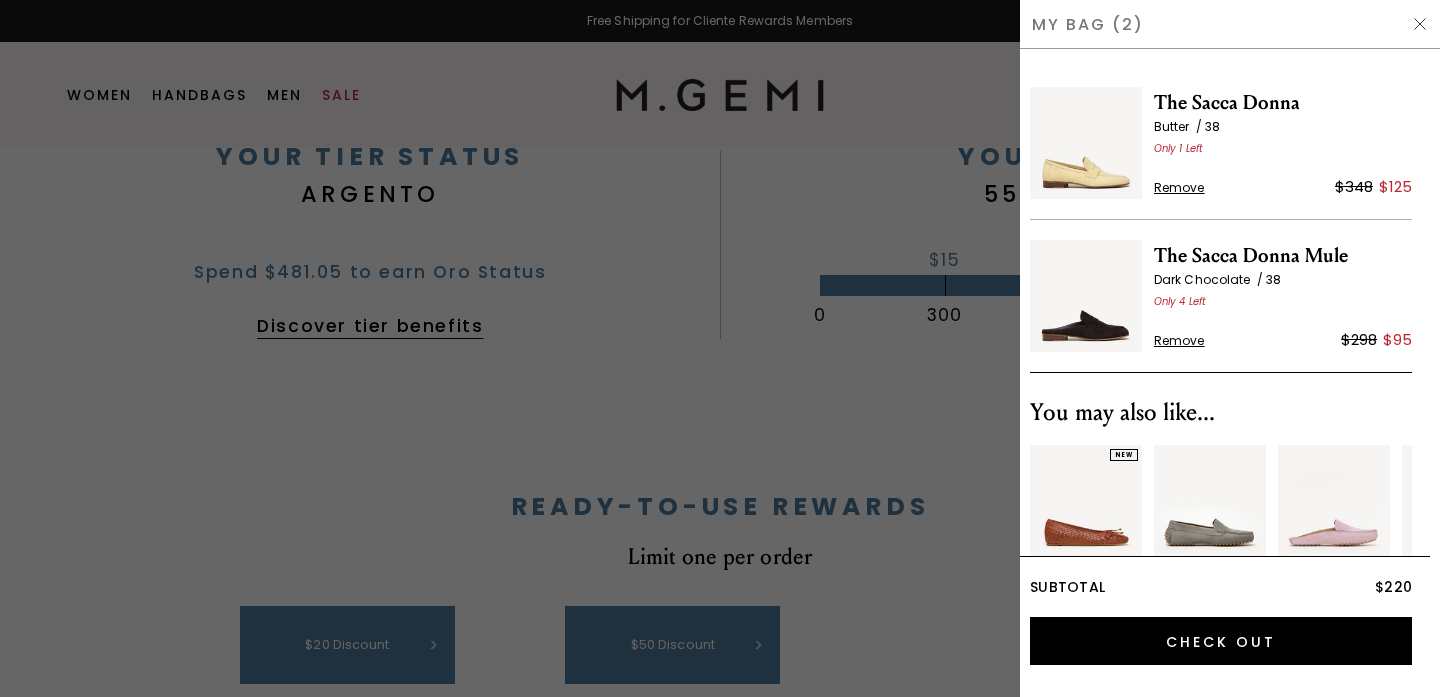 scroll, scrollTop: 0, scrollLeft: 0, axis: both 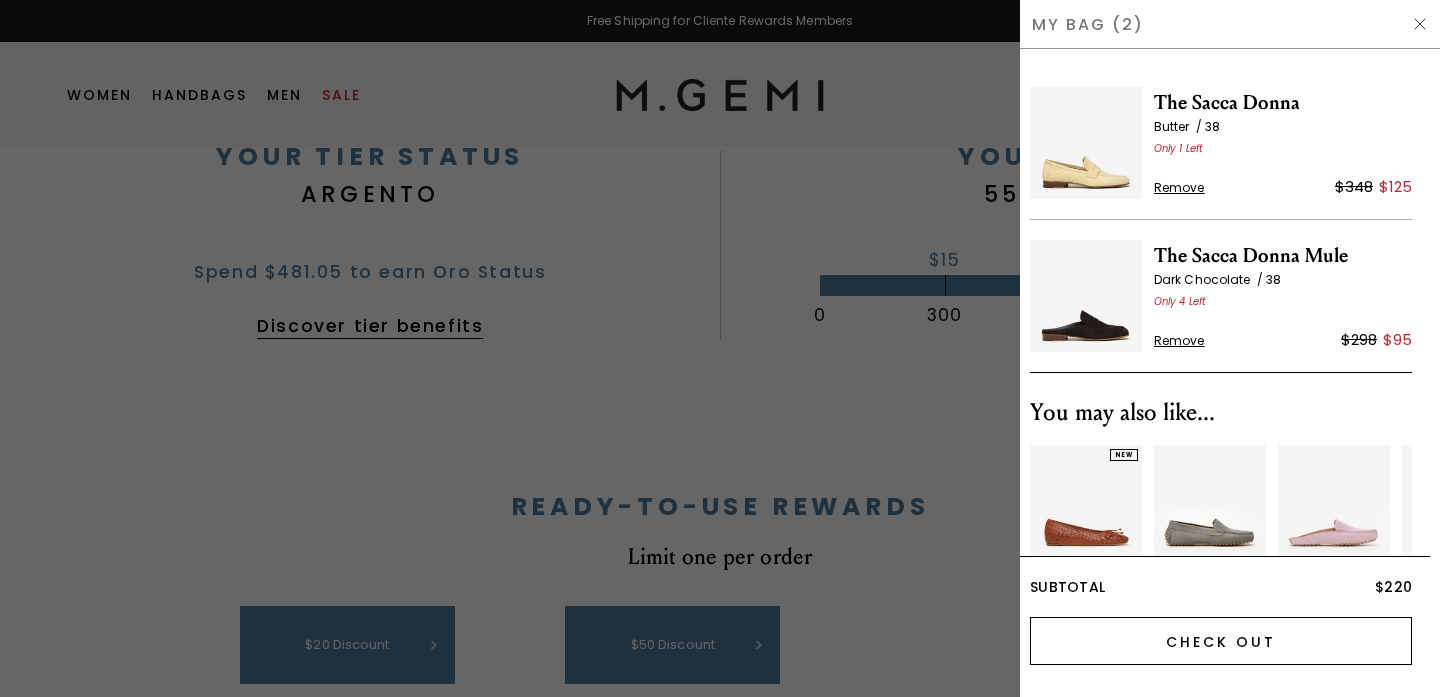 click on "Check Out" at bounding box center (1221, 641) 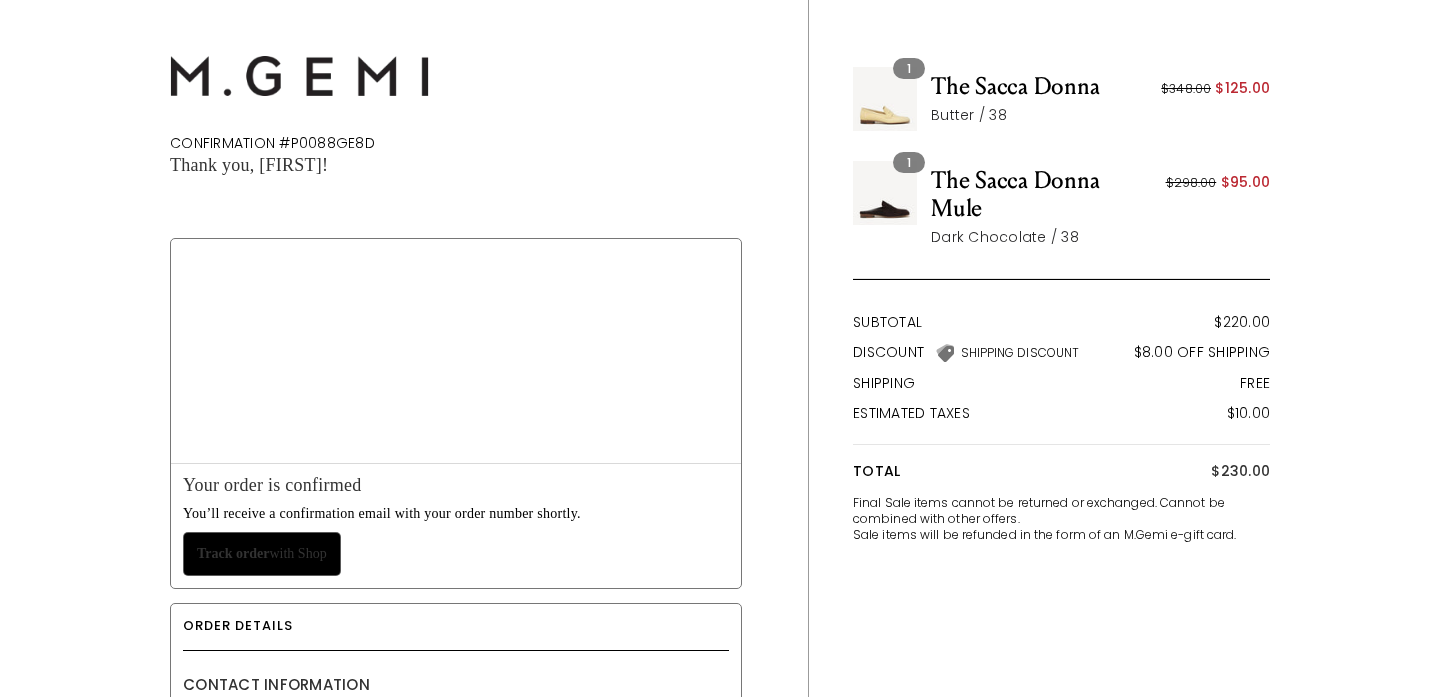 scroll, scrollTop: 0, scrollLeft: 0, axis: both 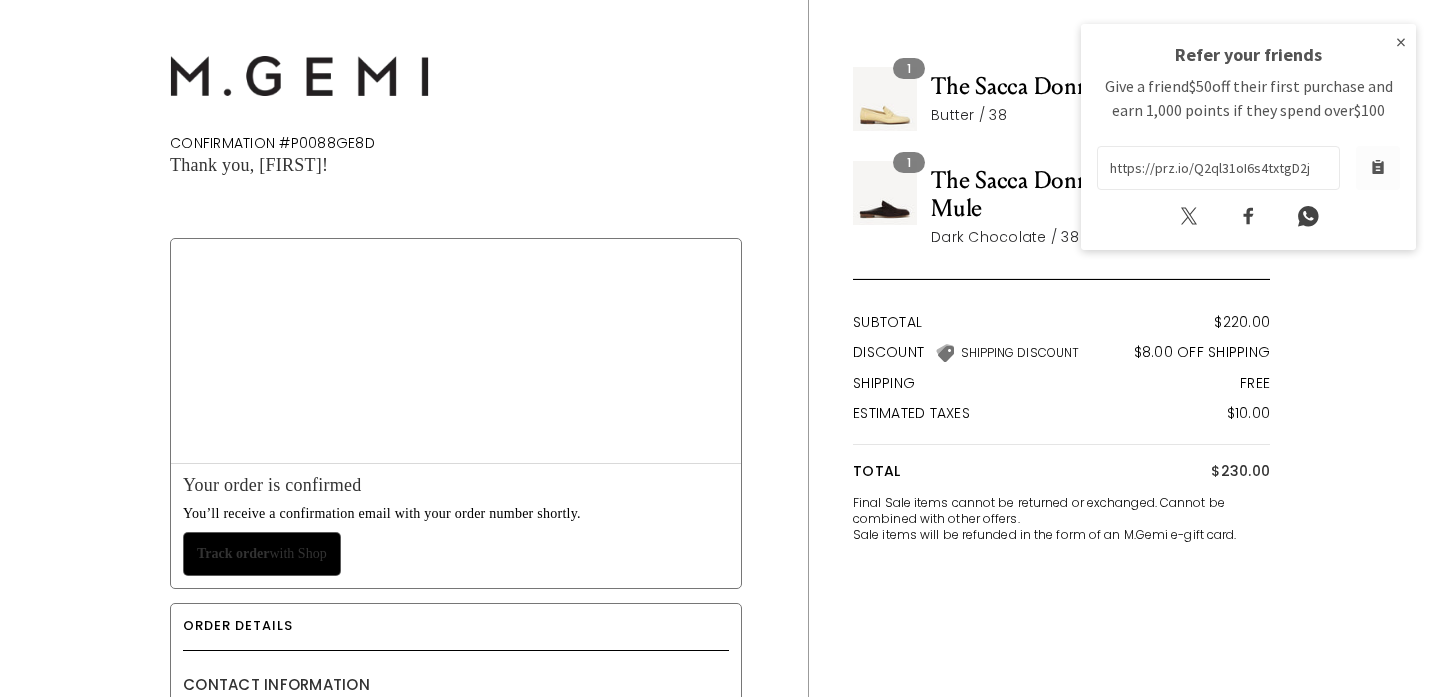 click on "×" at bounding box center [1401, 42] 